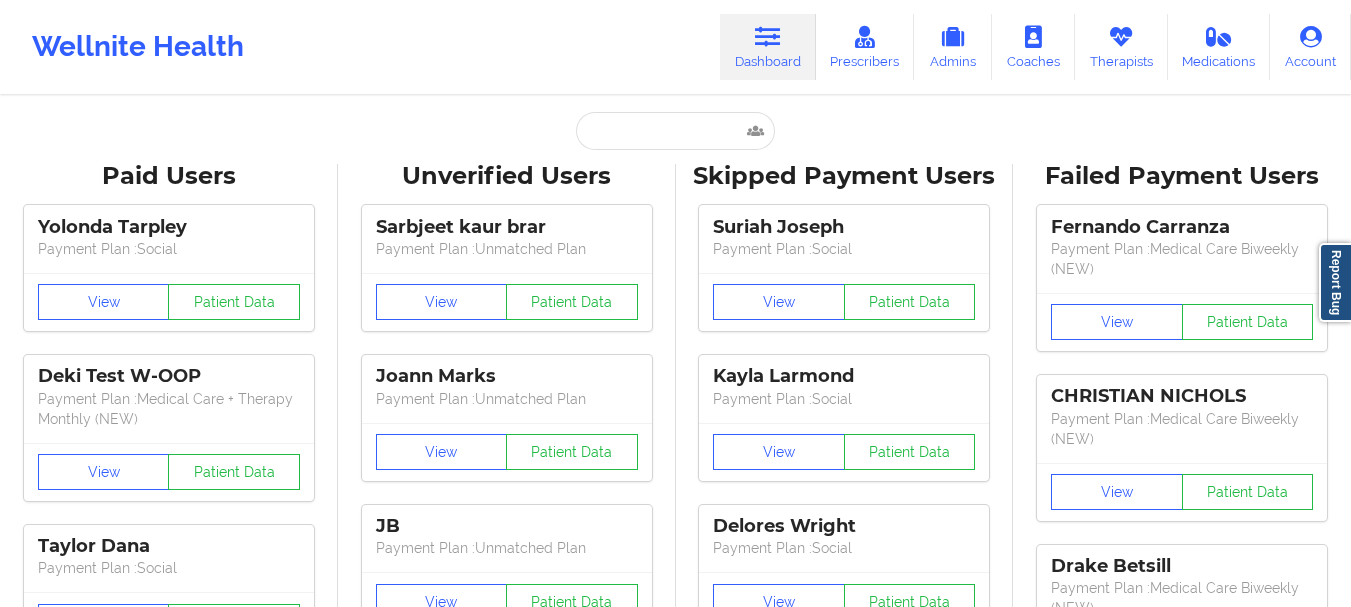 scroll, scrollTop: 0, scrollLeft: 0, axis: both 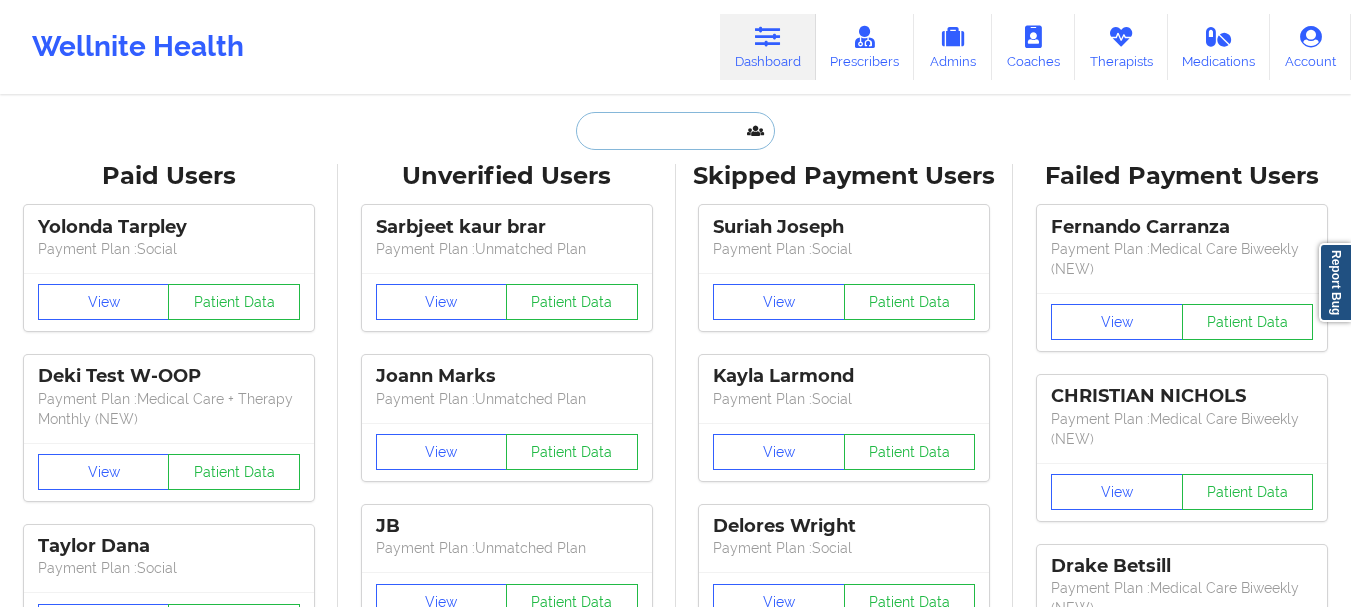 click at bounding box center [675, 131] 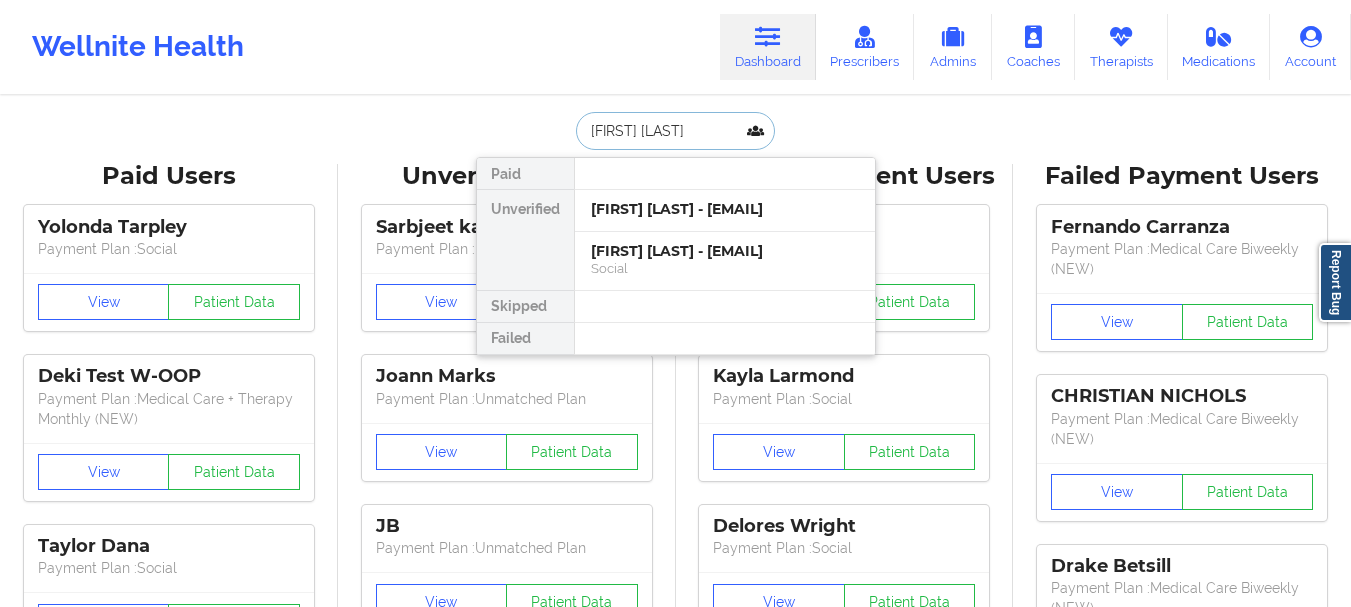 type on "[FIRST] [LAST]" 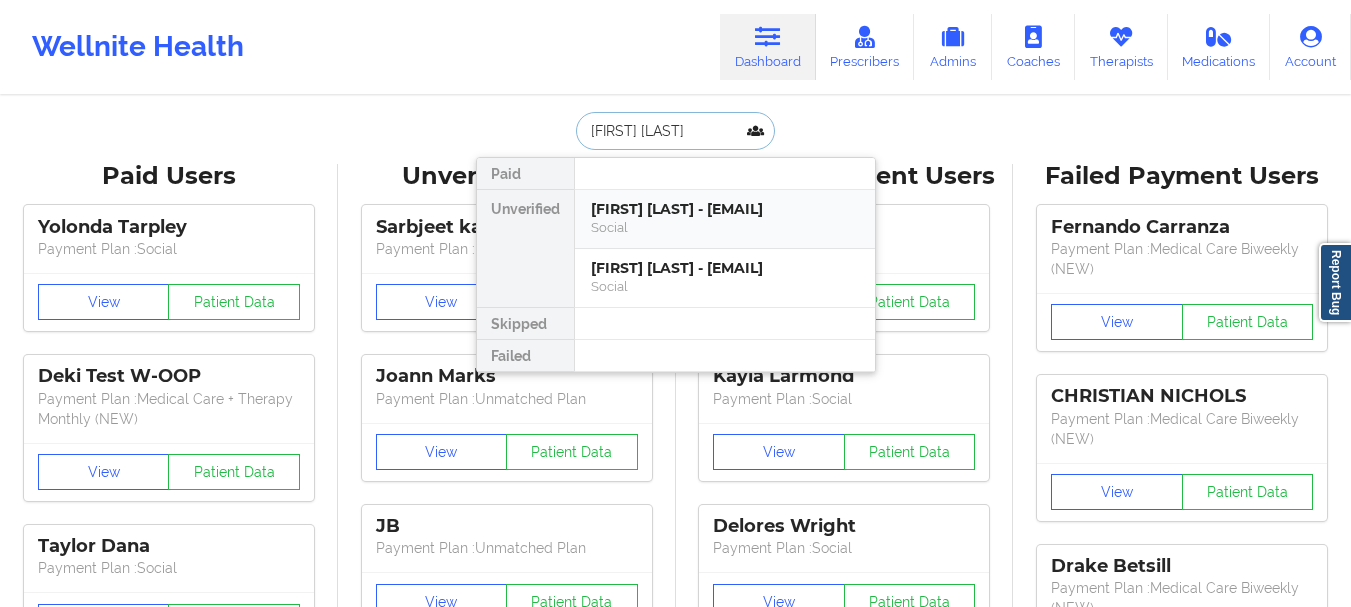 click on "Social" at bounding box center [725, 227] 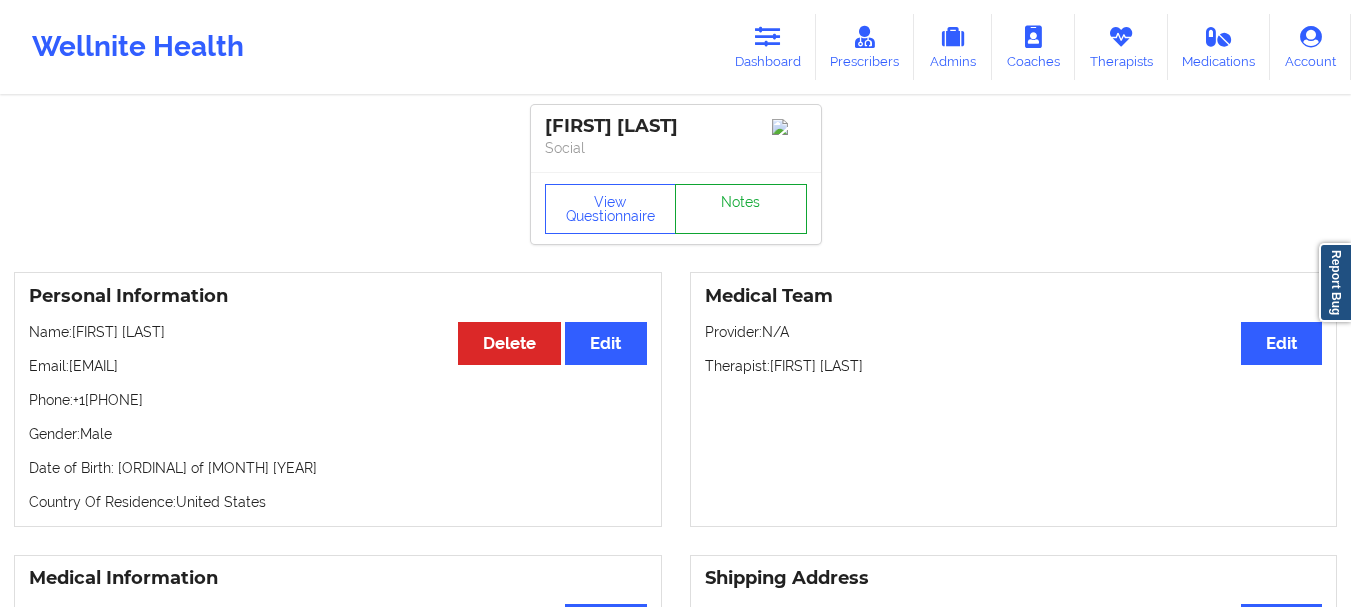 click on "Notes" at bounding box center [741, 209] 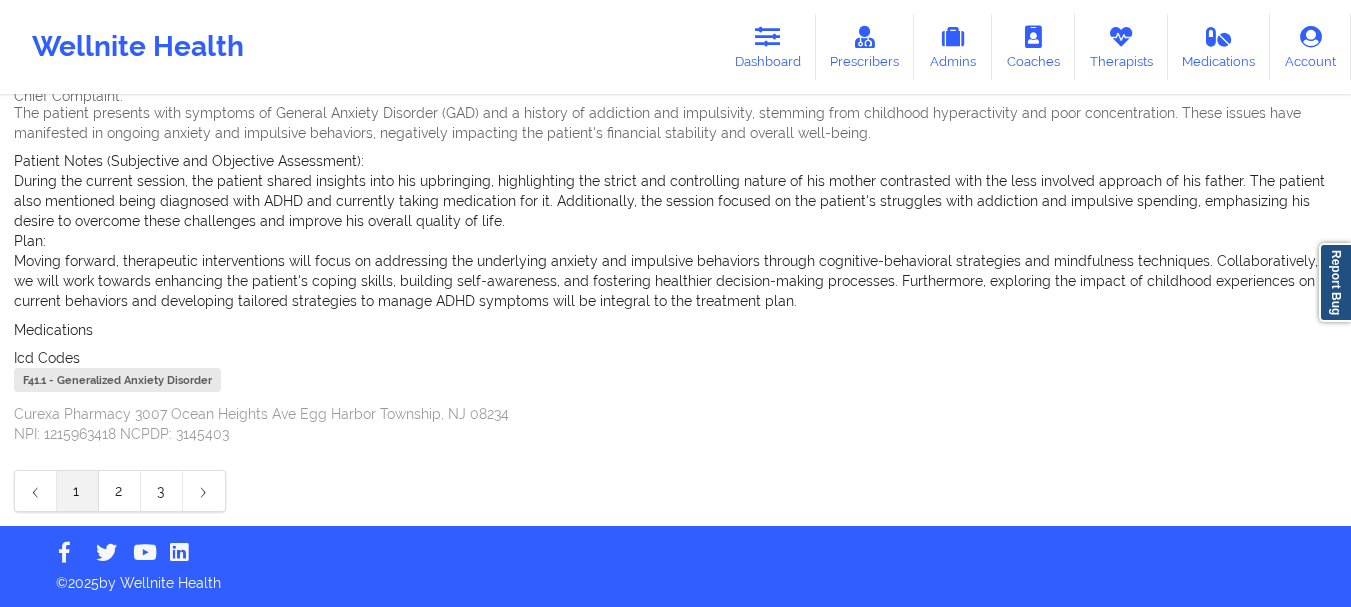 scroll, scrollTop: 0, scrollLeft: 0, axis: both 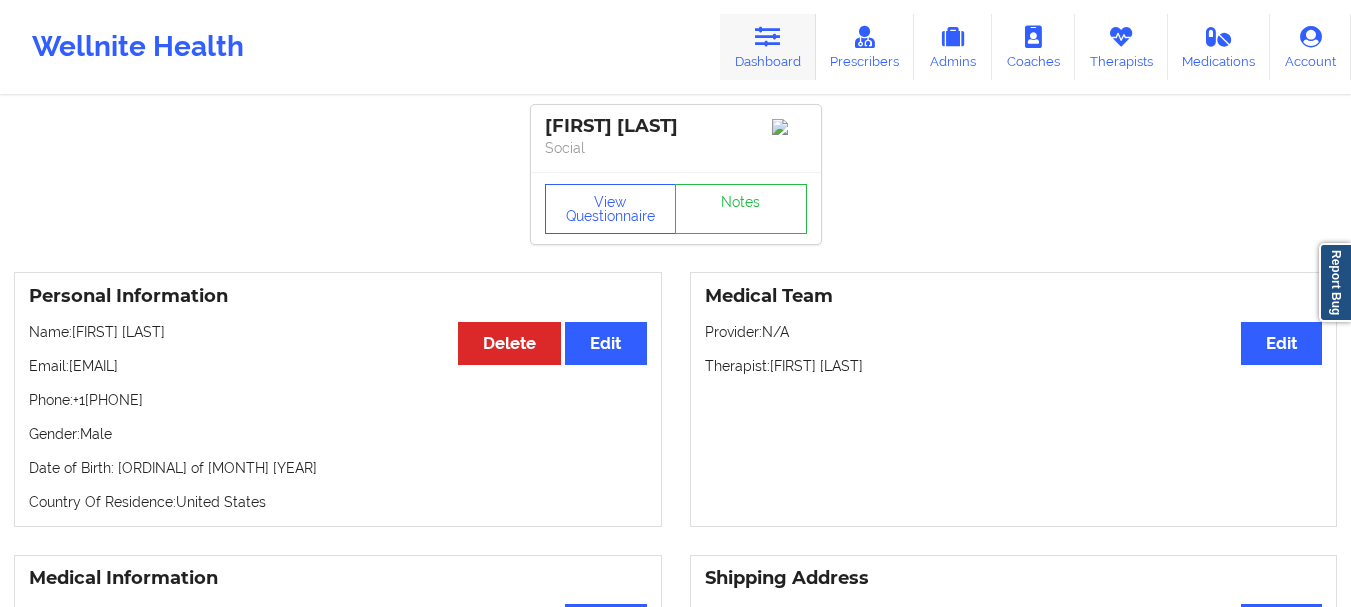 click on "Dashboard" at bounding box center (768, 47) 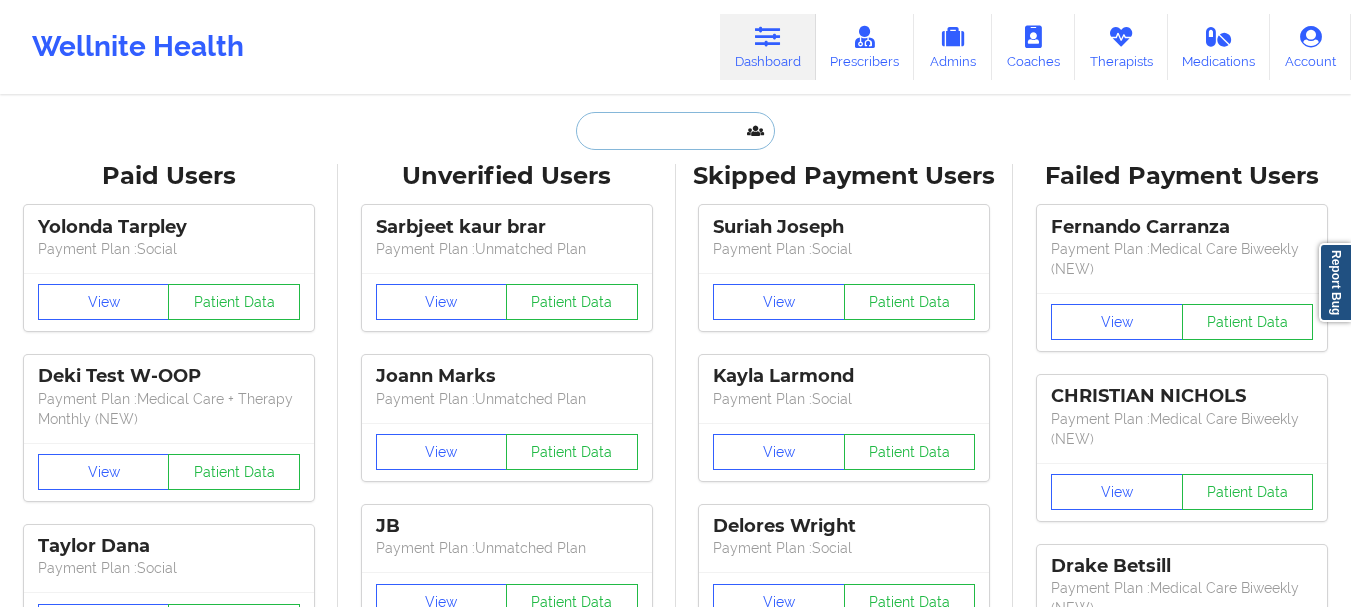 click at bounding box center (675, 131) 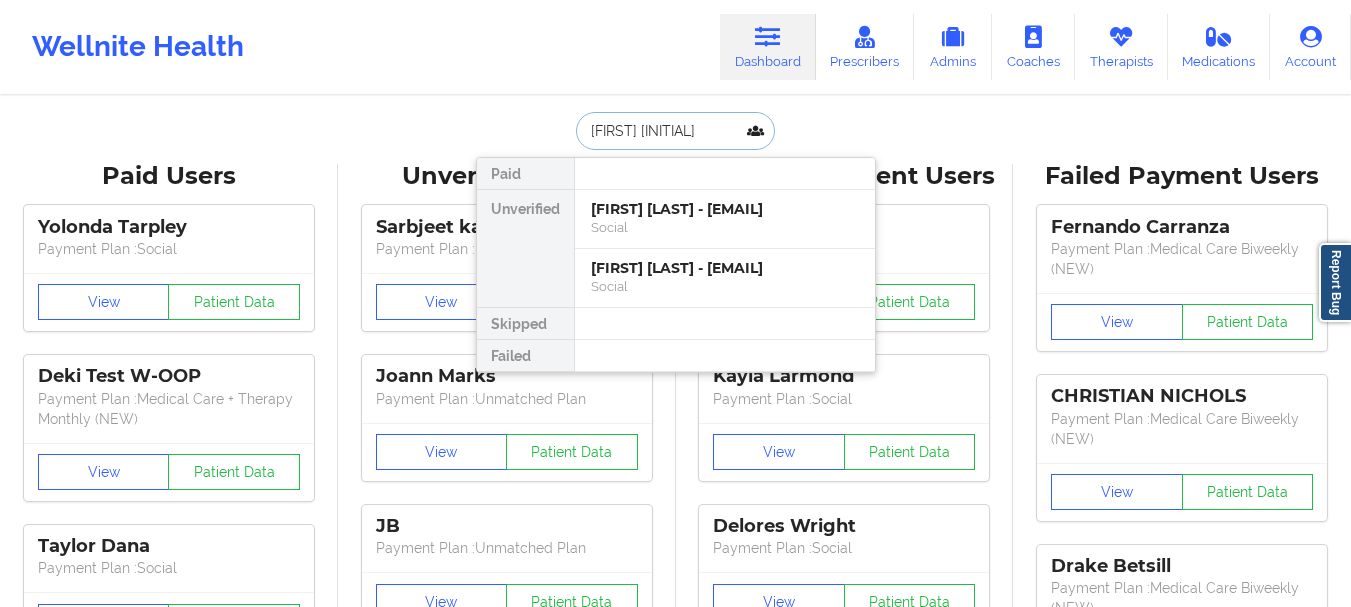 type on "[FIRST] [LAST]" 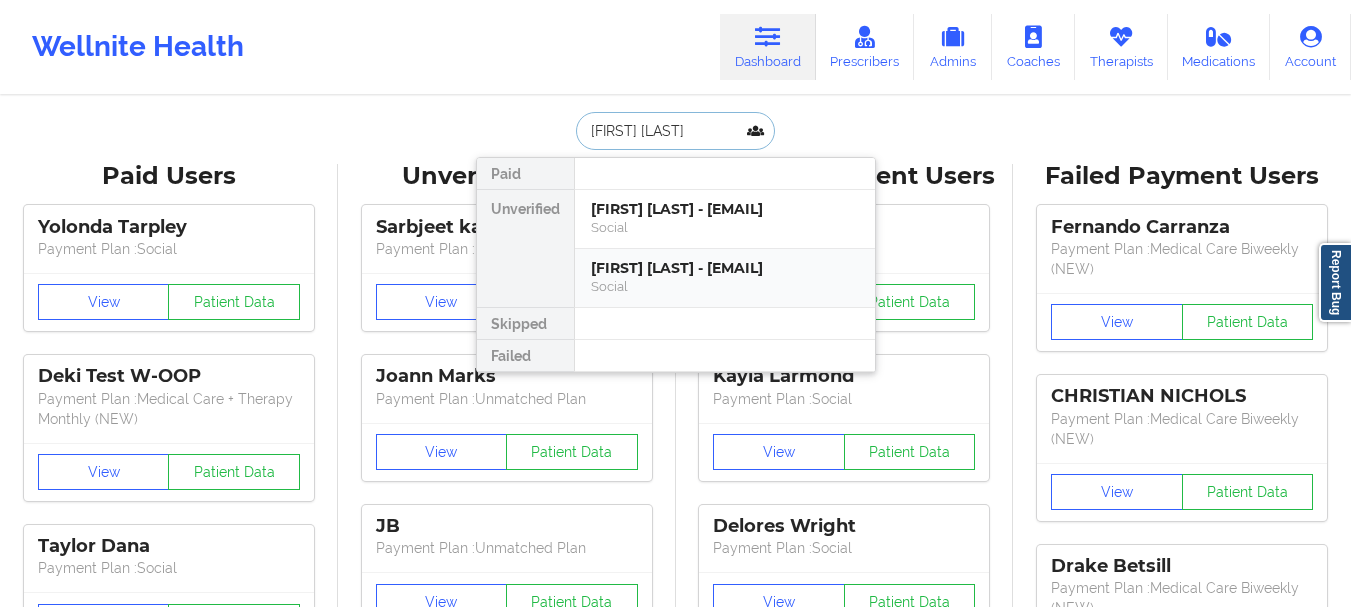 click on "[FIRST] [LAST] - [EMAIL]" at bounding box center (725, 268) 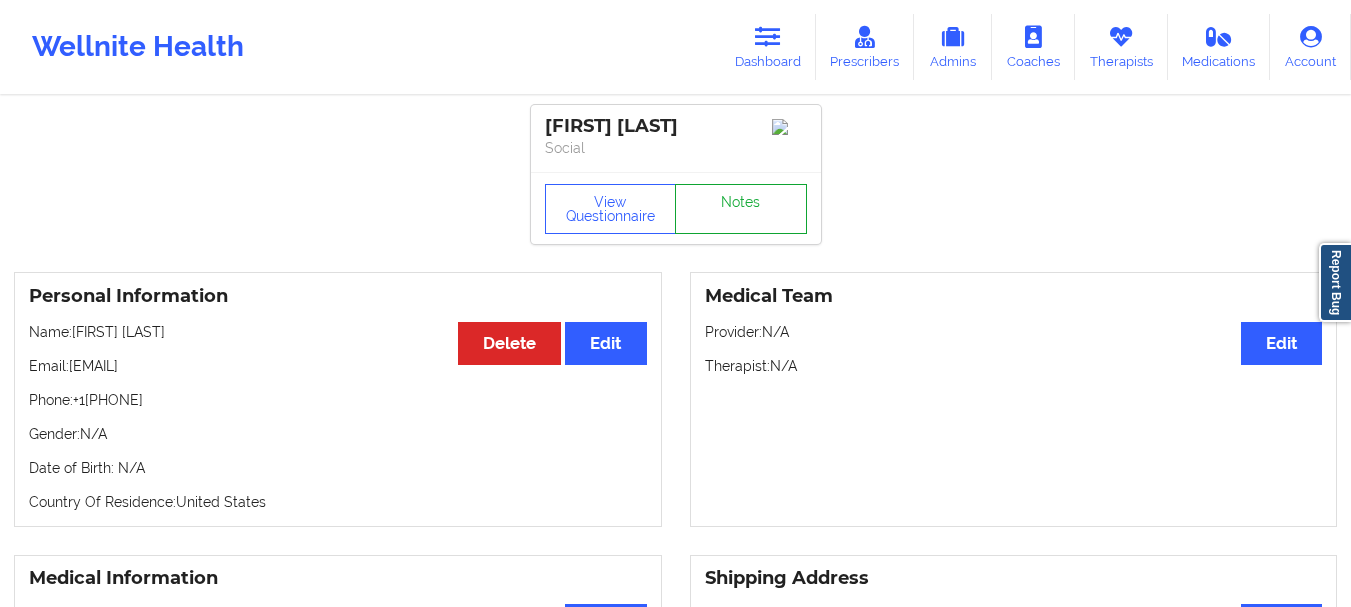 click on "Notes" at bounding box center (741, 209) 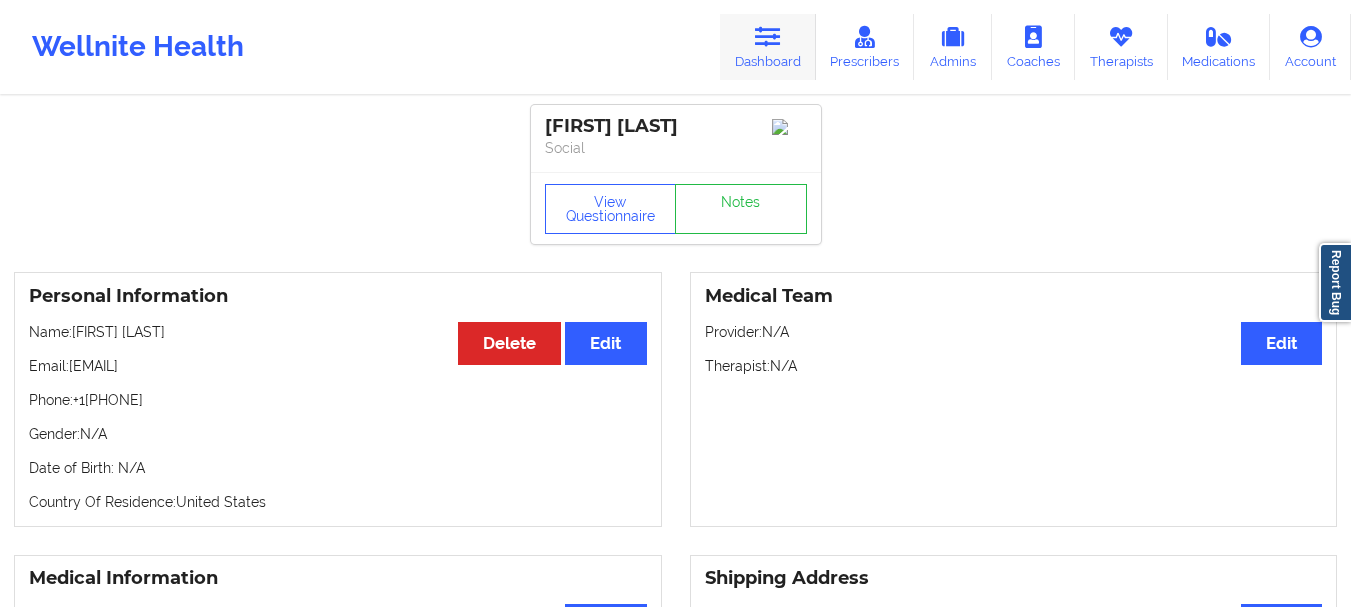 click on "Dashboard" at bounding box center [768, 47] 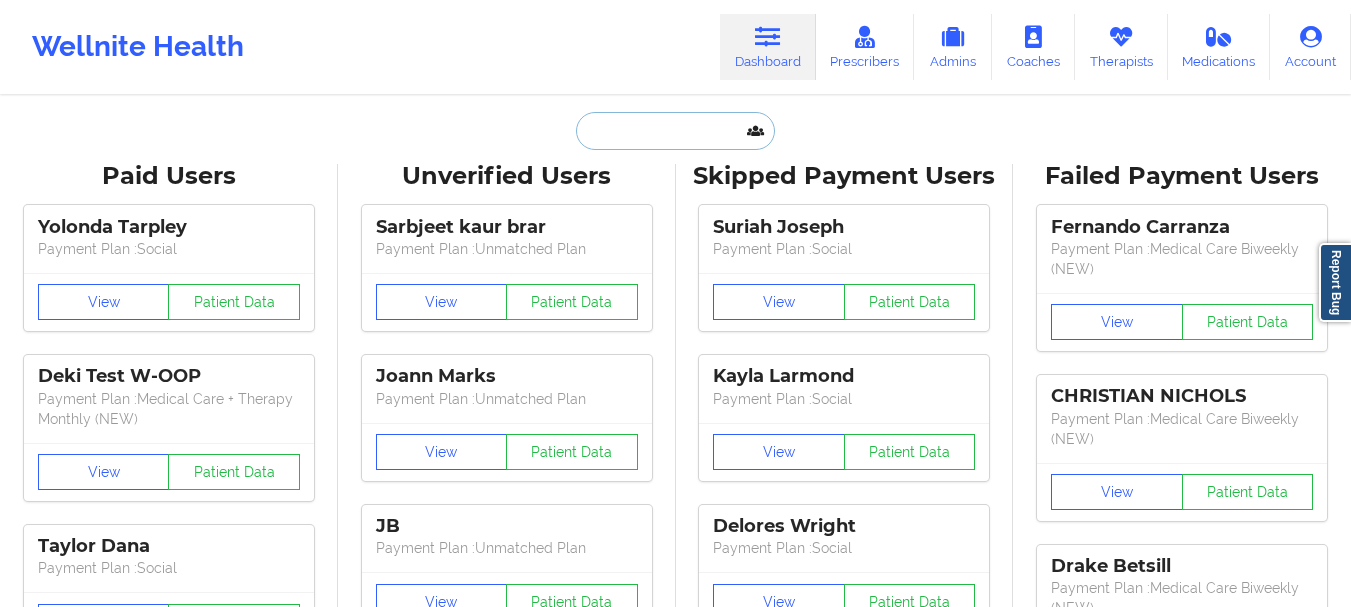 click at bounding box center [675, 131] 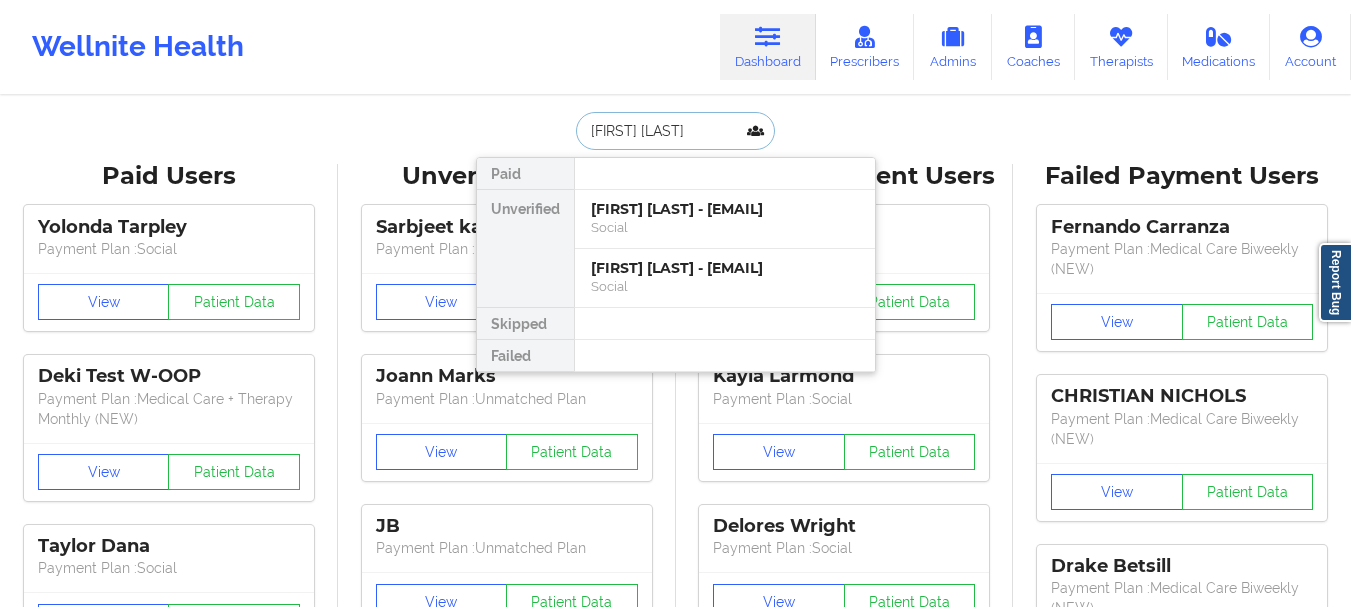 type on "[FIRST] [LAST]" 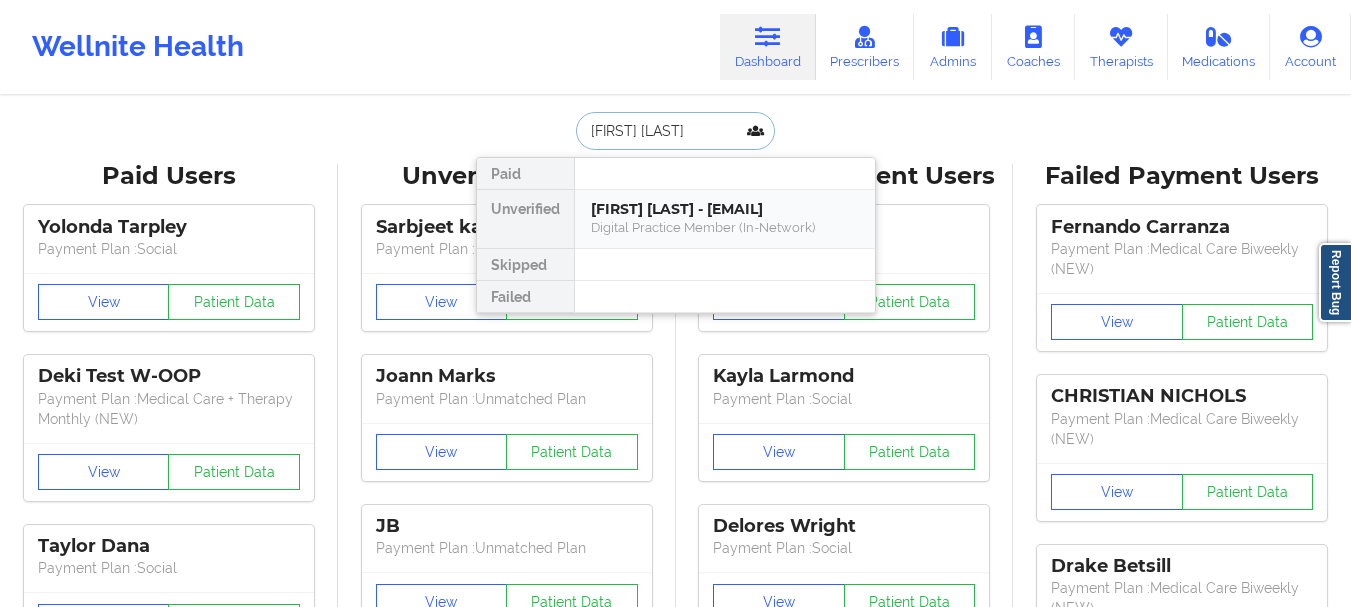 click on "[FIRST] [LAST] - [EMAIL] Digital Practice Member  (In-Network)" at bounding box center (725, 219) 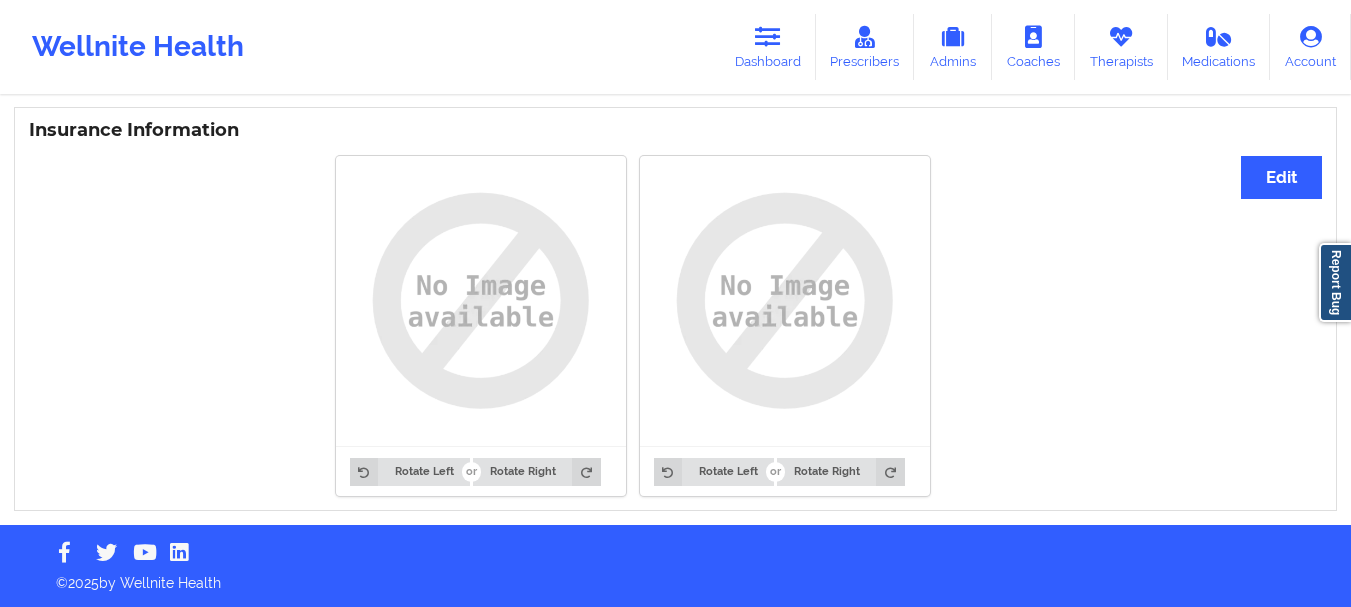 scroll, scrollTop: 0, scrollLeft: 0, axis: both 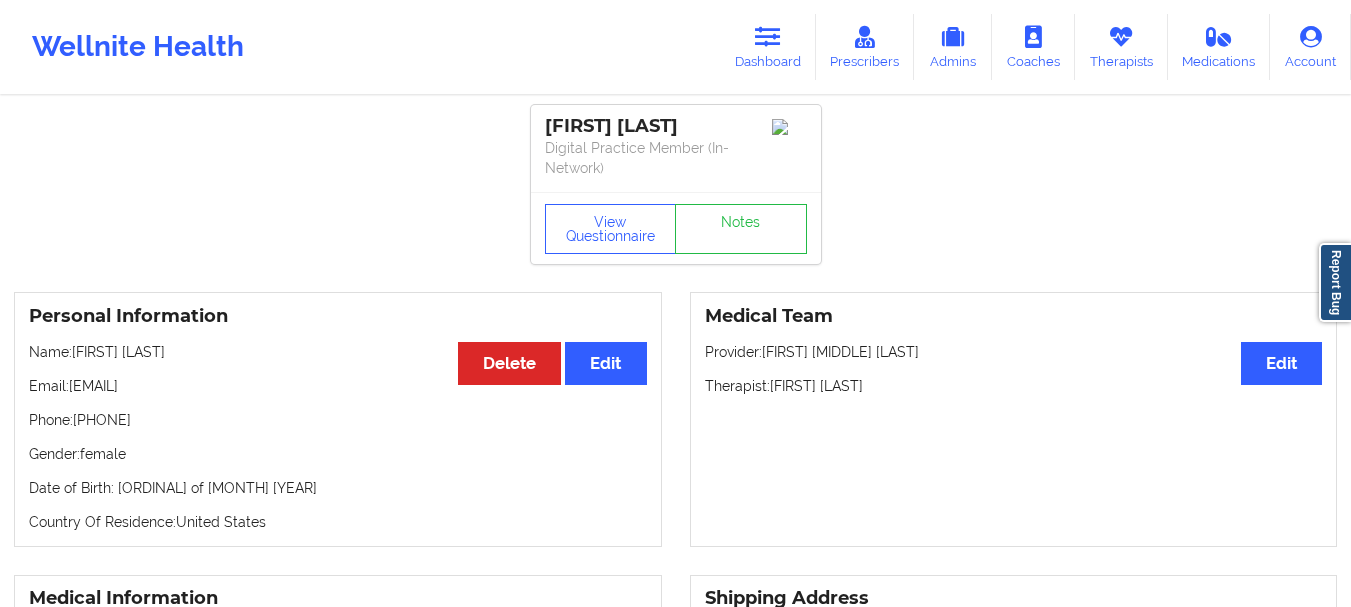 drag, startPoint x: 172, startPoint y: 420, endPoint x: 76, endPoint y: 427, distance: 96.25487 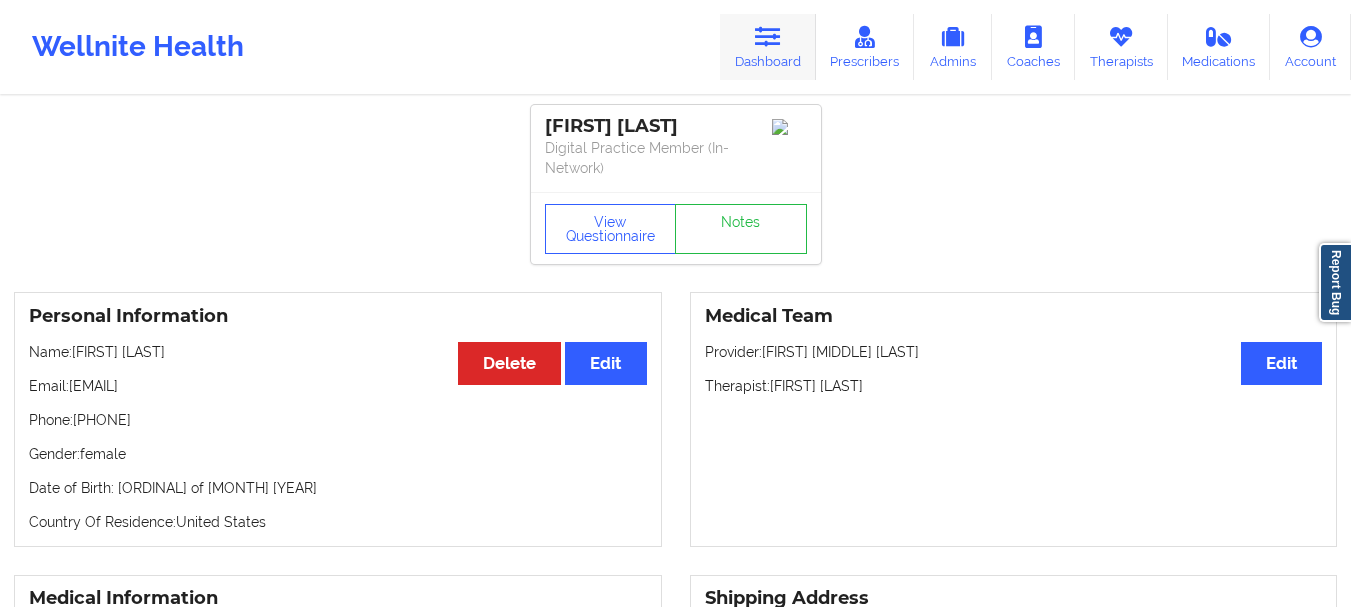 click at bounding box center [768, 37] 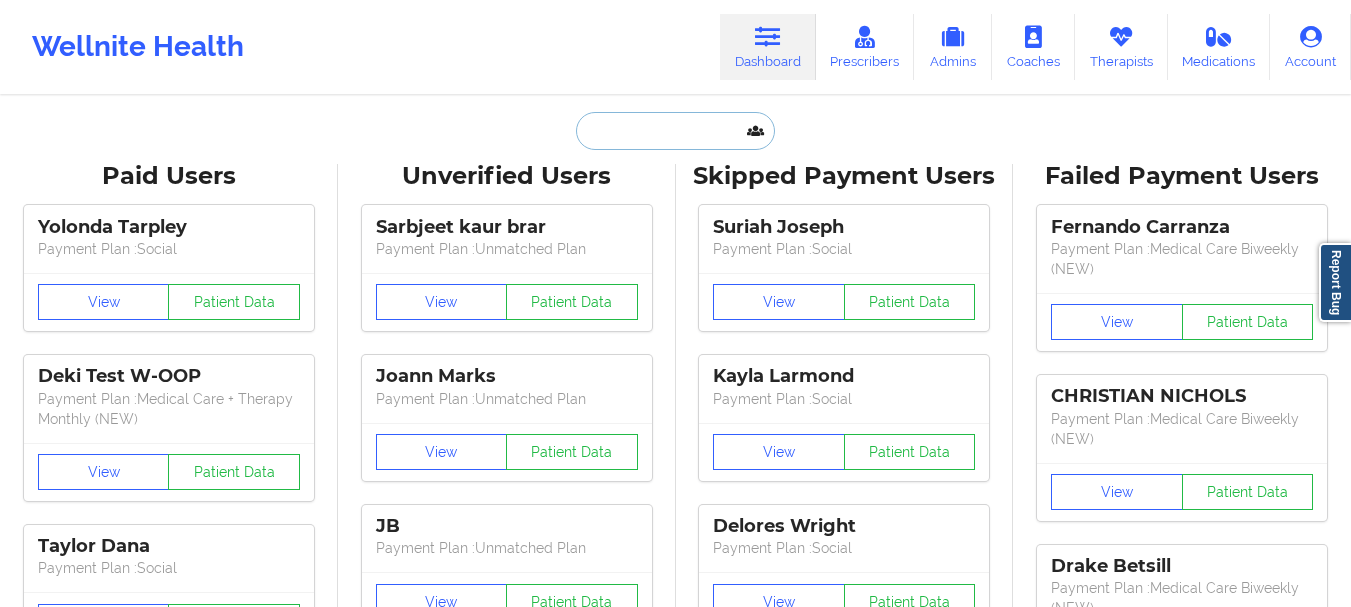 click at bounding box center (675, 131) 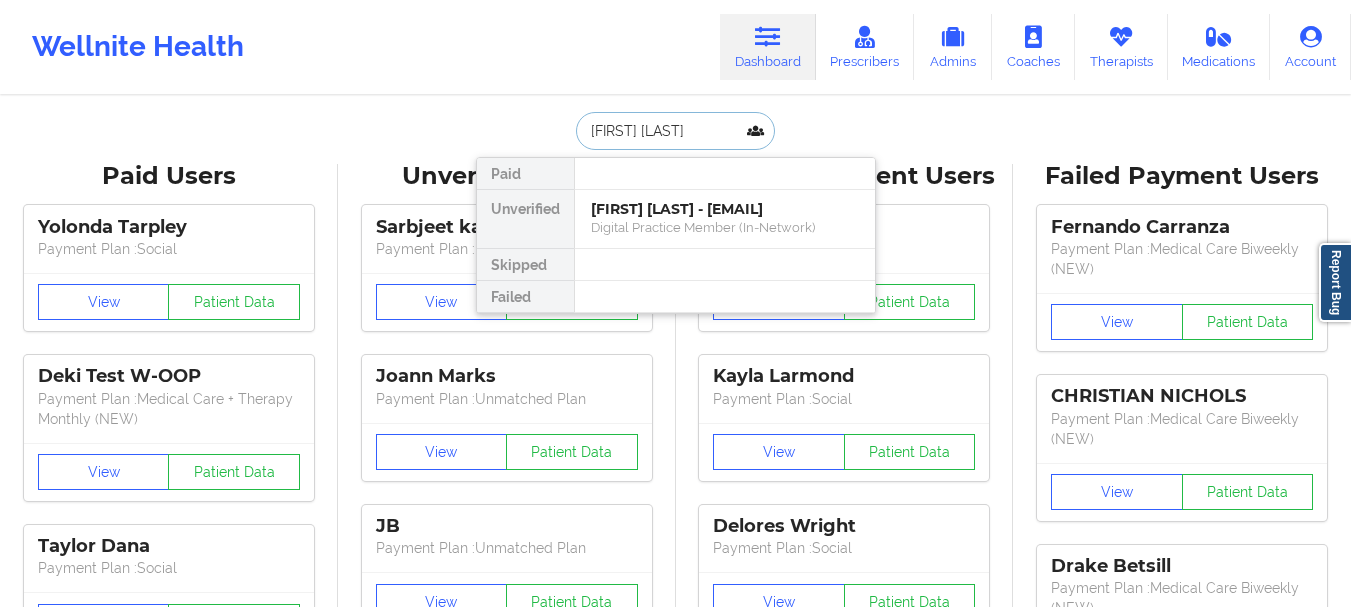 type on "[FIRST] [LAST]" 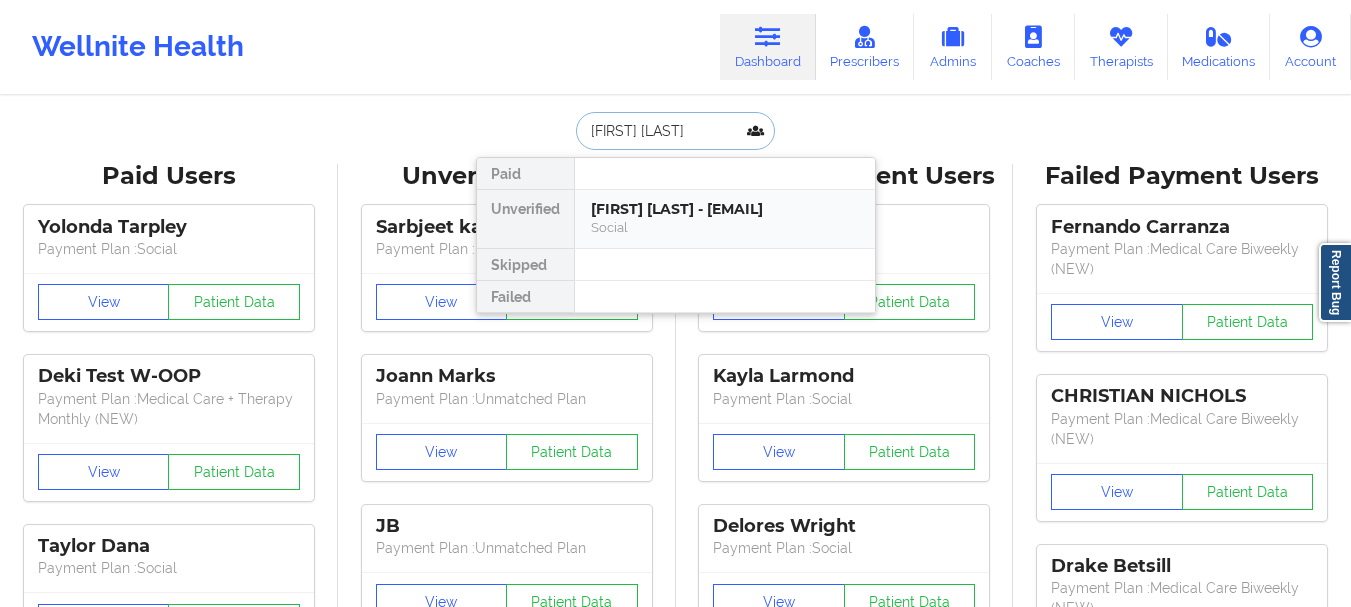click on "[FIRST] [LAST] - [EMAIL]" at bounding box center (725, 209) 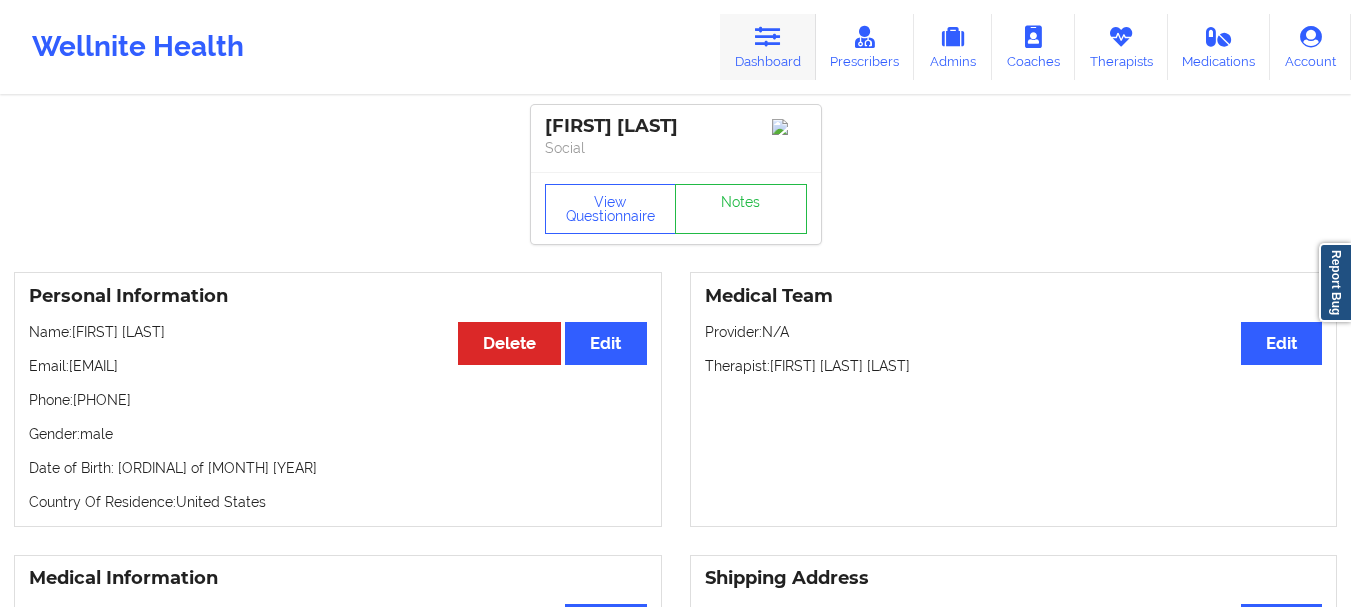 click on "Dashboard" at bounding box center [768, 47] 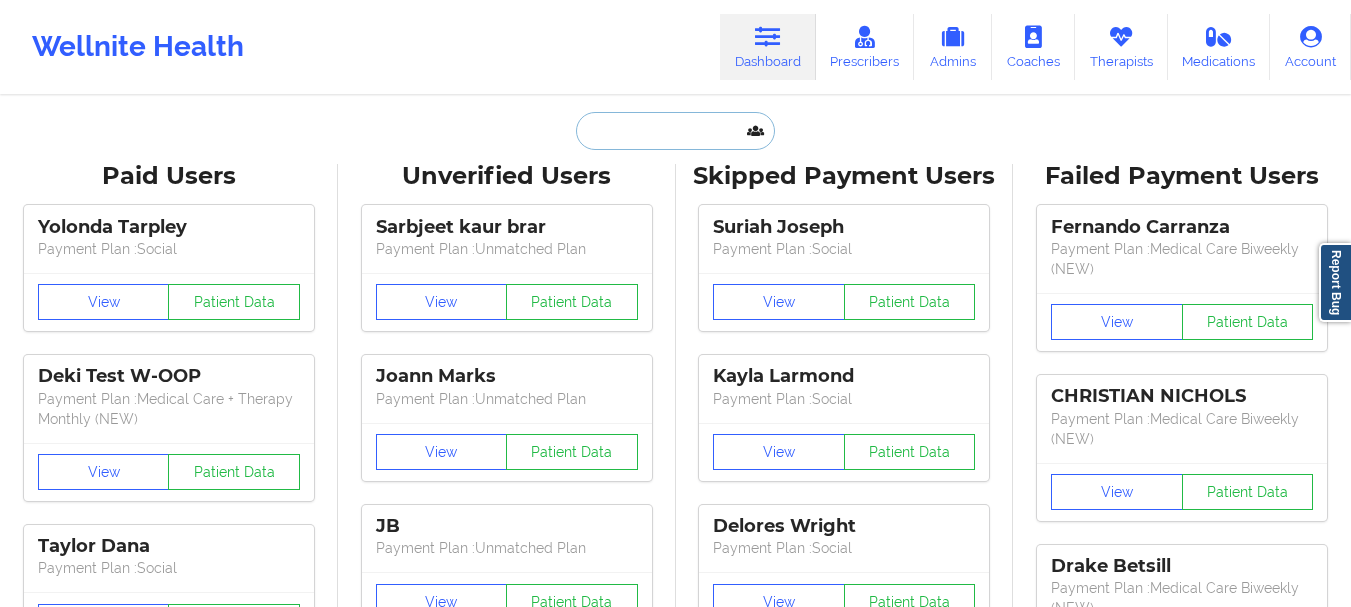 click at bounding box center [675, 131] 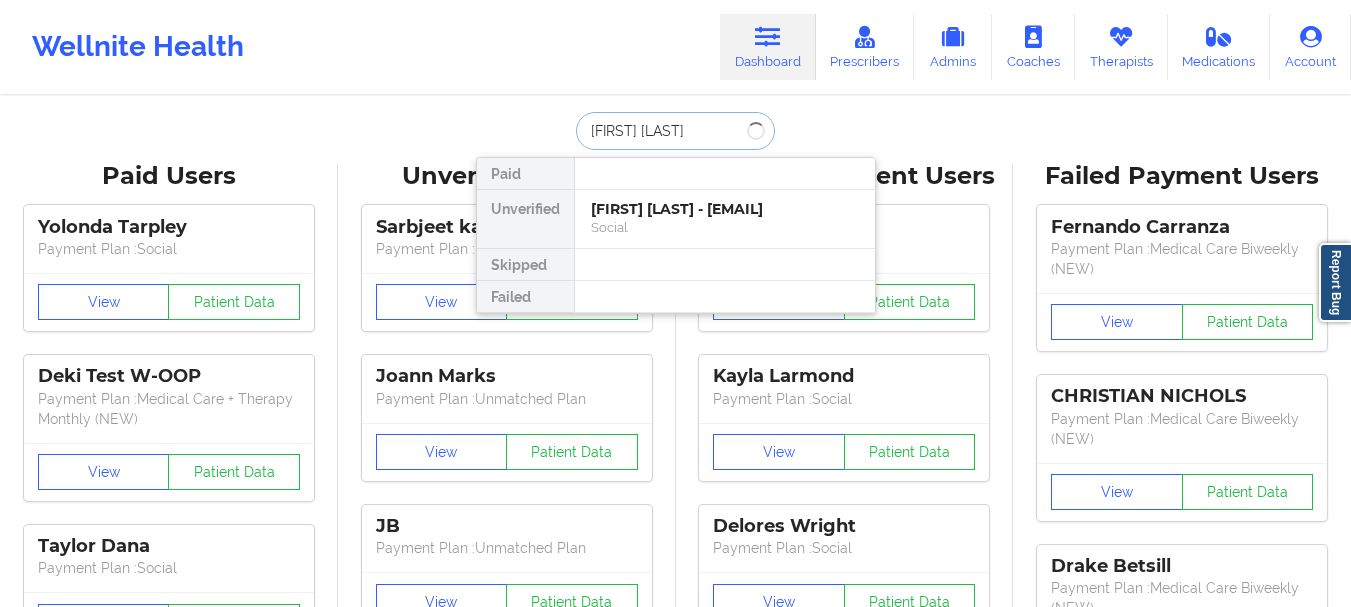 type on "[FIRST] [LAST]" 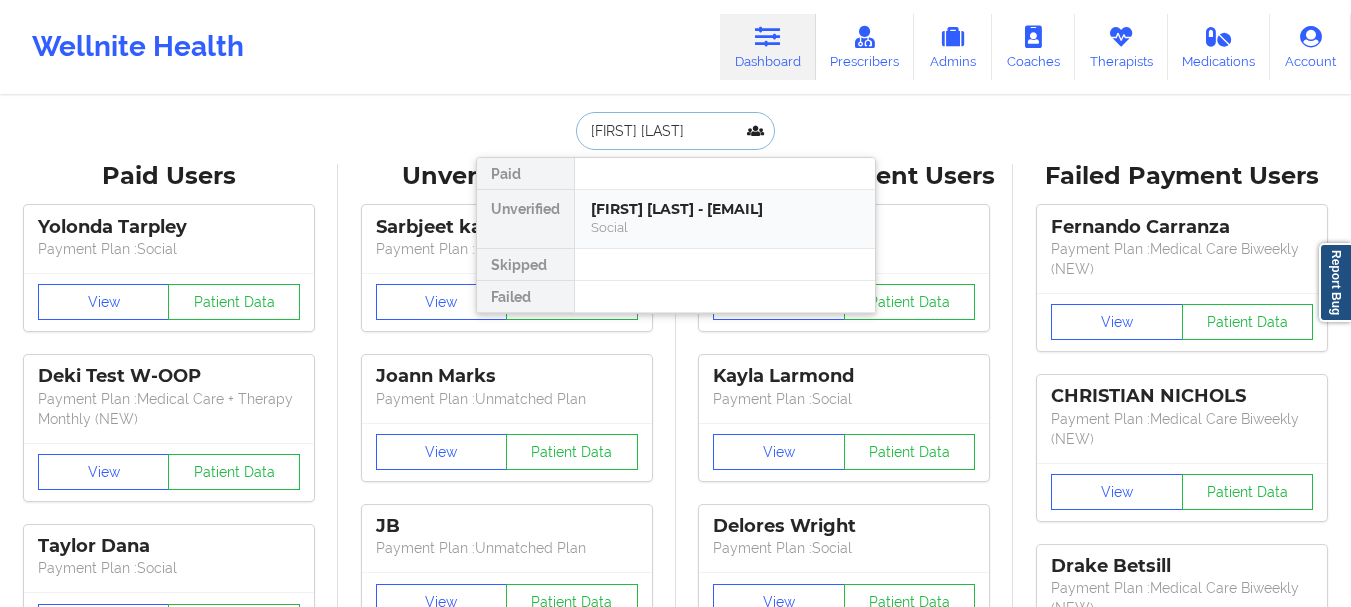 click on "Social" at bounding box center [725, 227] 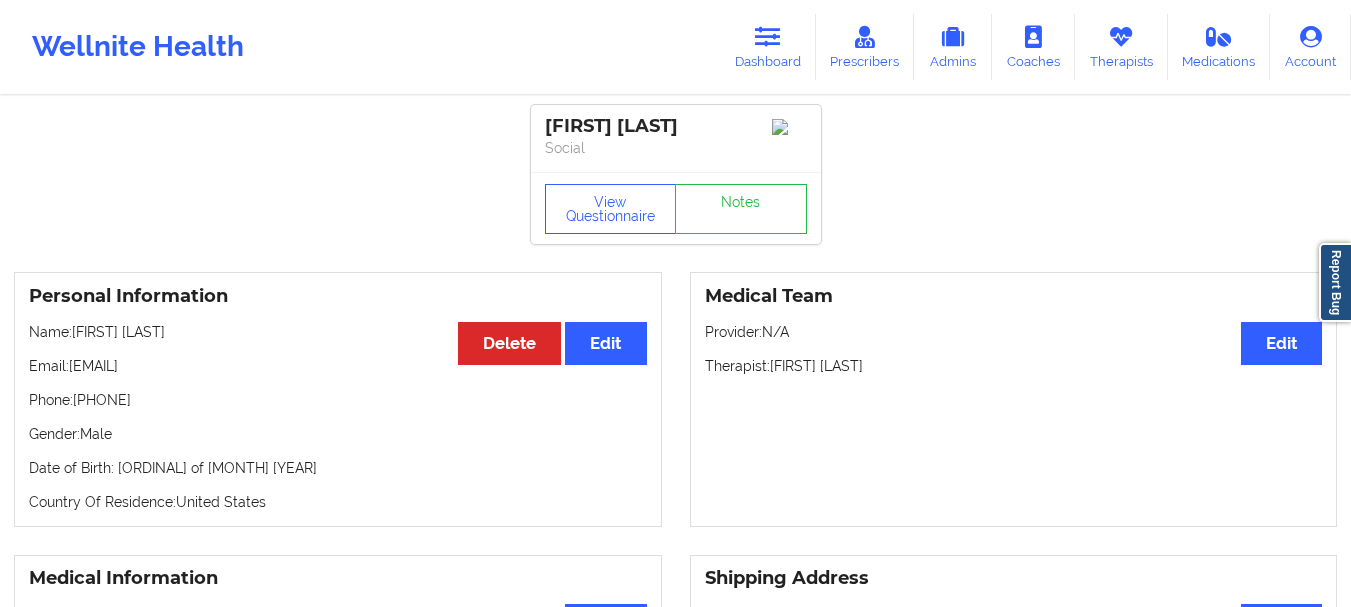 drag, startPoint x: 274, startPoint y: 375, endPoint x: 72, endPoint y: 377, distance: 202.0099 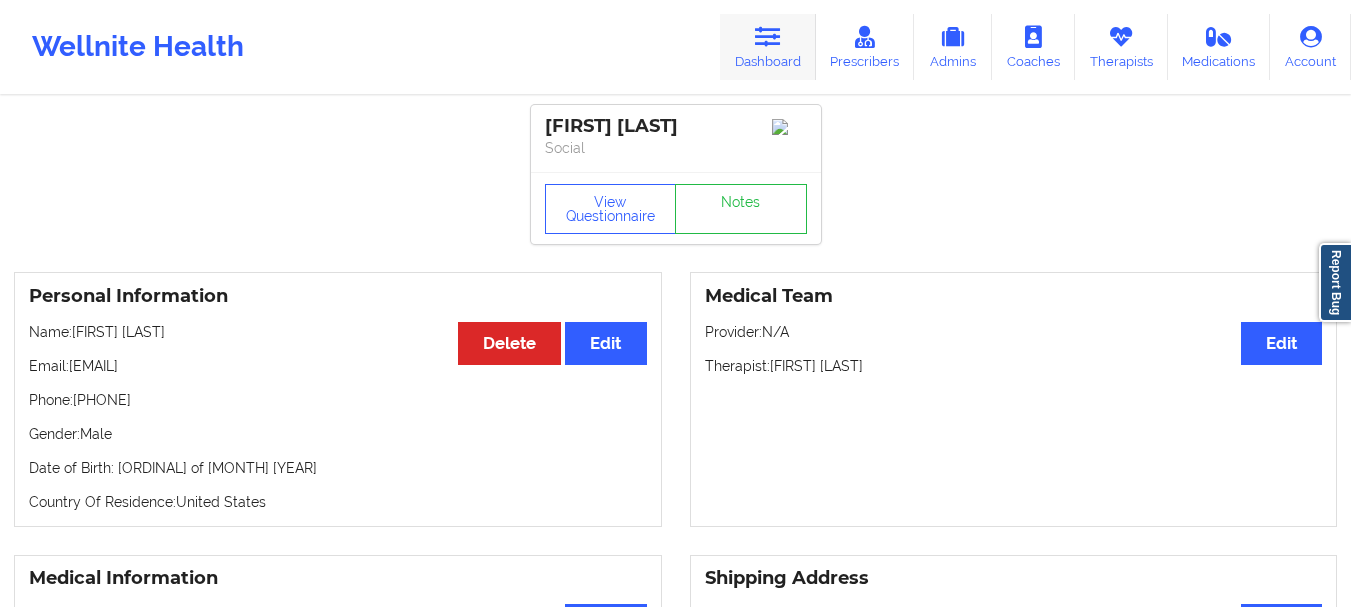 click at bounding box center (768, 37) 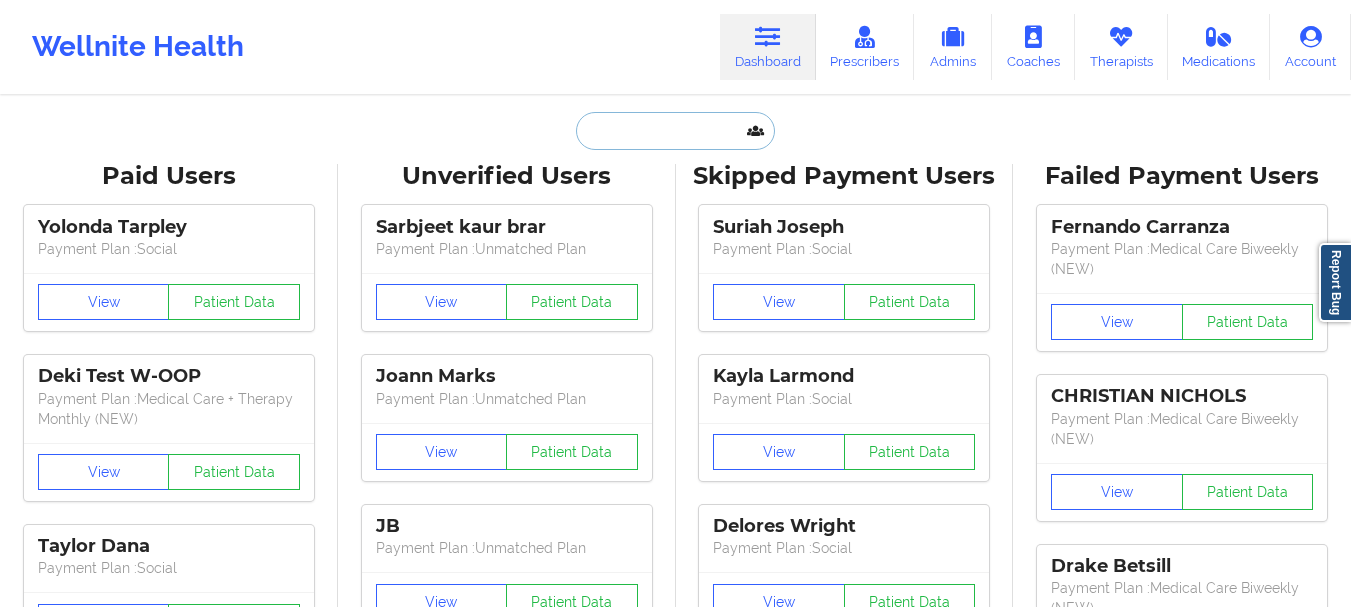 click at bounding box center (675, 131) 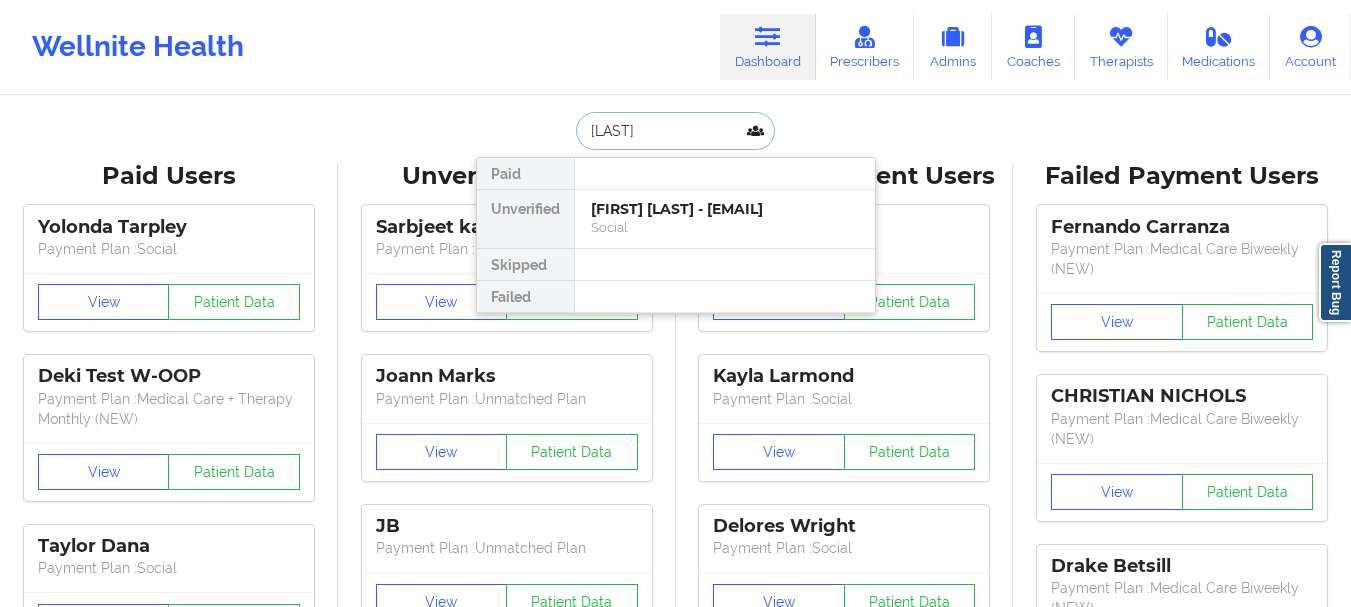 type on "[FIRST]" 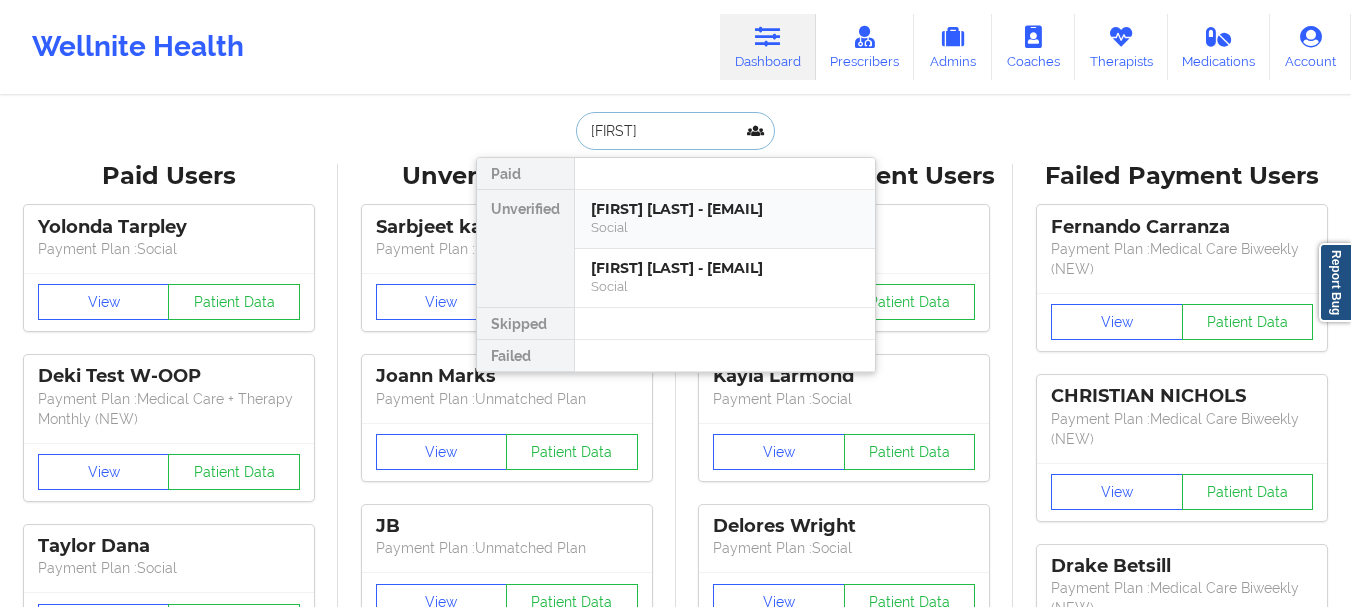click on "[FIRST] [LAST] - [EMAIL]" at bounding box center (725, 209) 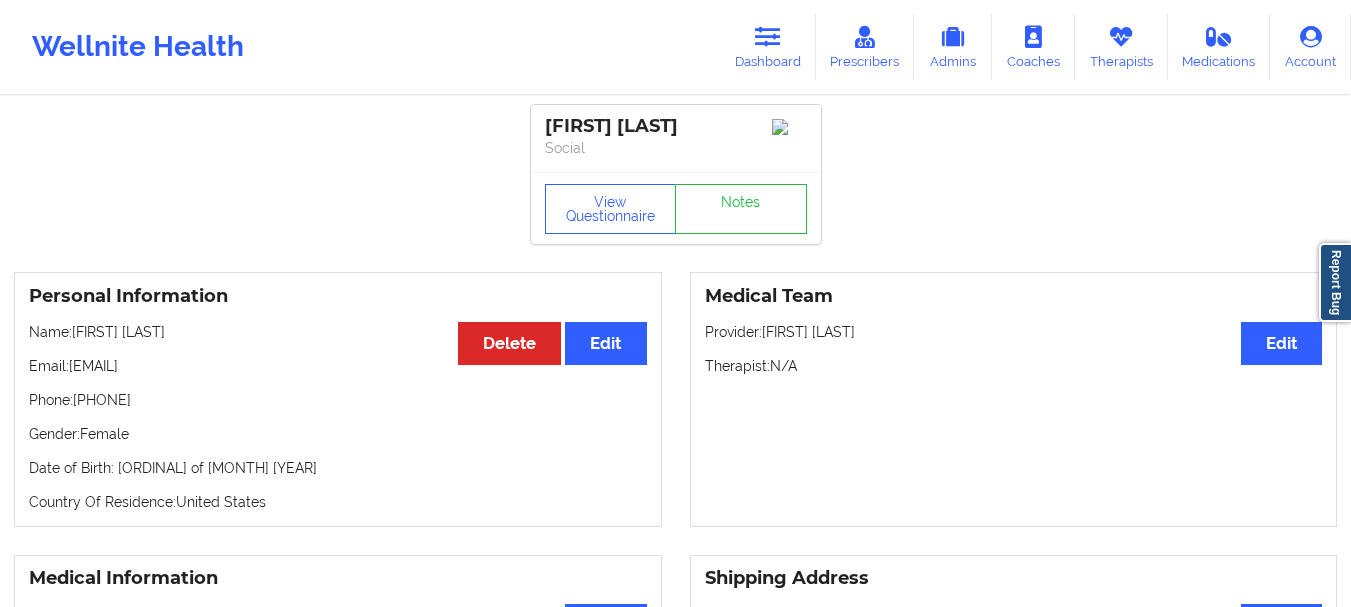 drag, startPoint x: 266, startPoint y: 370, endPoint x: 70, endPoint y: 367, distance: 196.02296 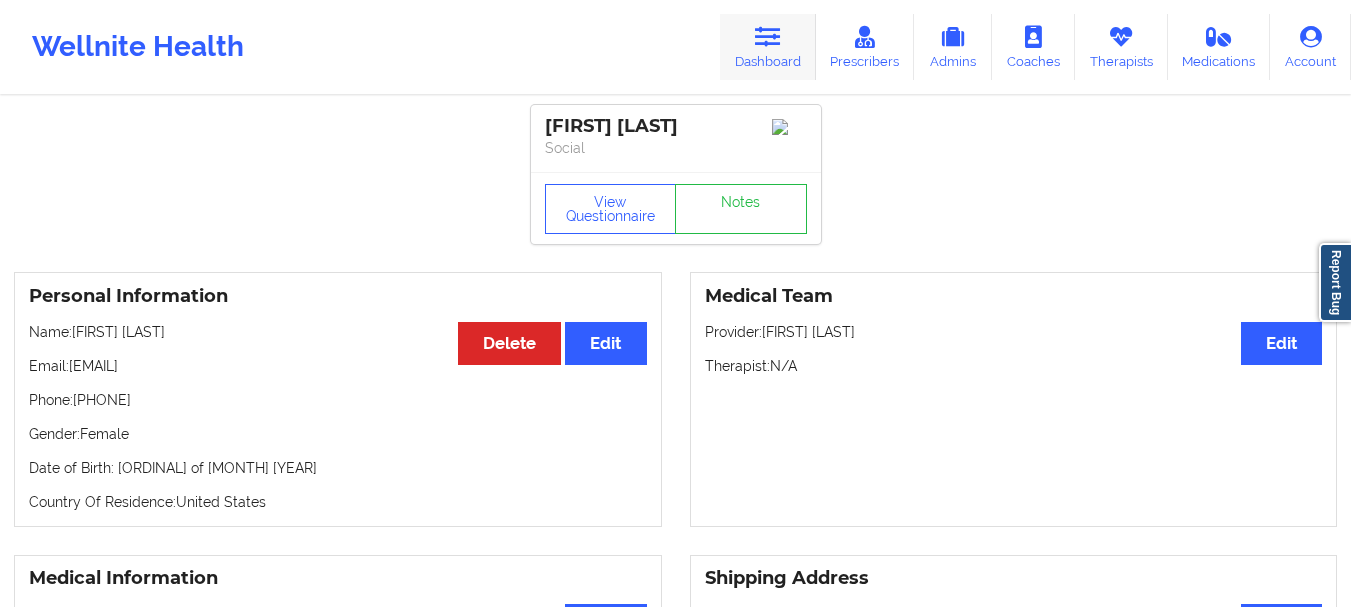 click on "Dashboard" at bounding box center [768, 47] 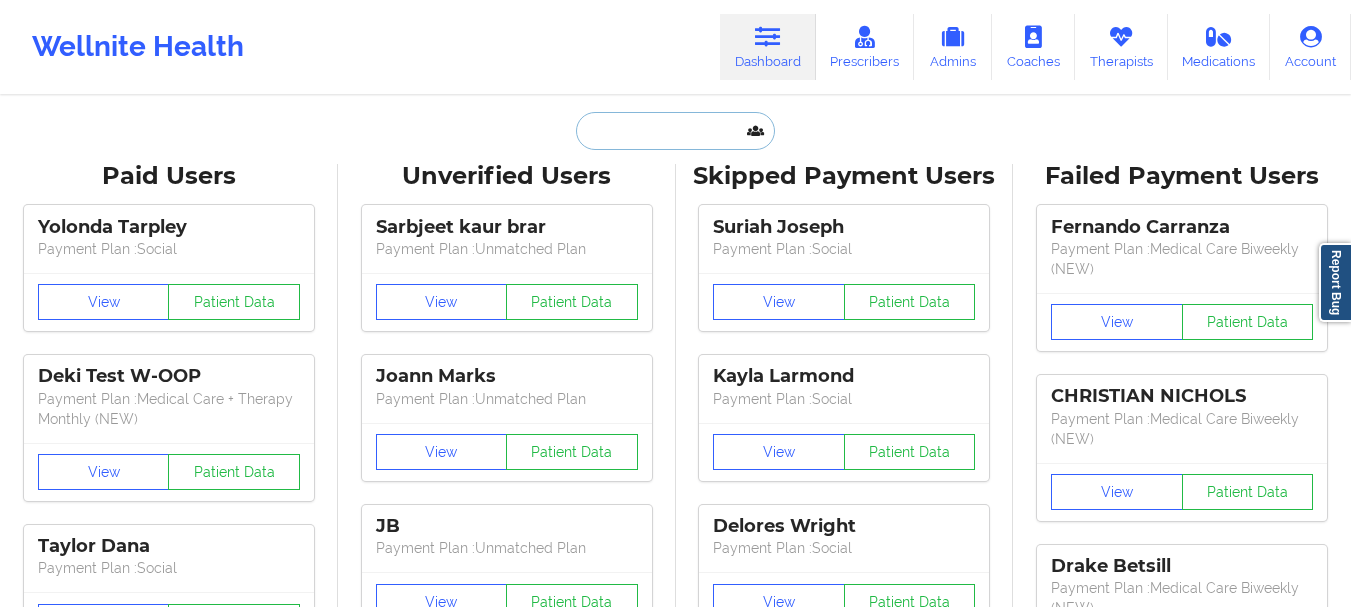 click at bounding box center (675, 131) 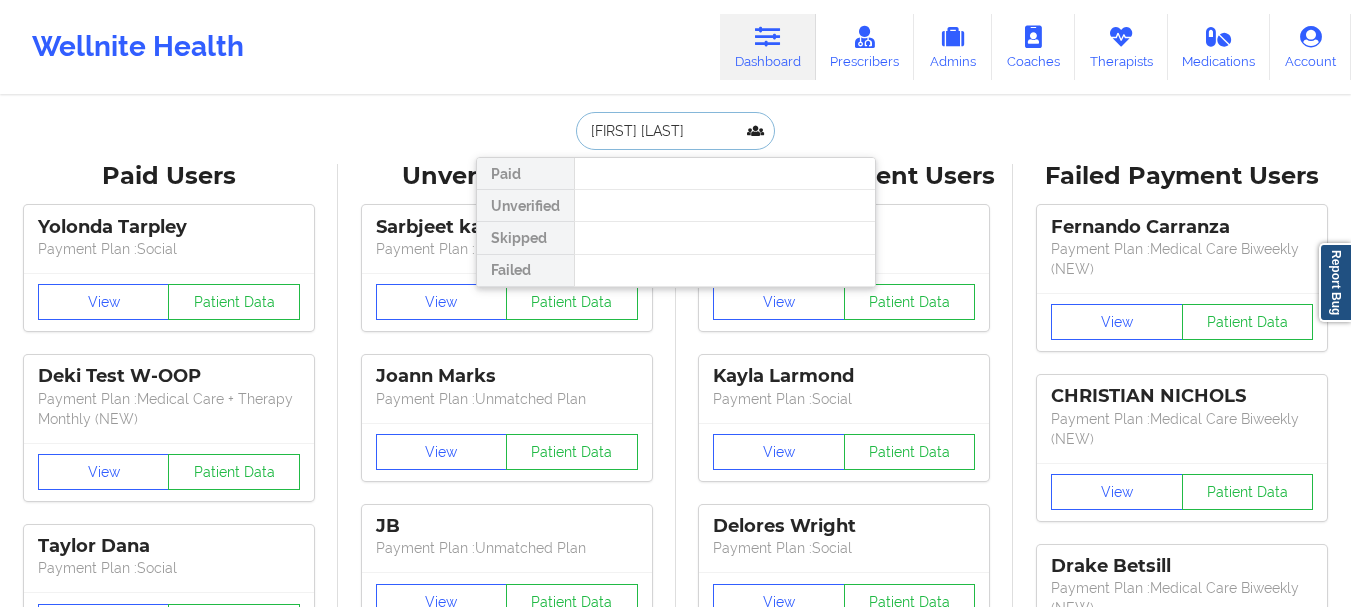 type on "[FIRST] [LAST]" 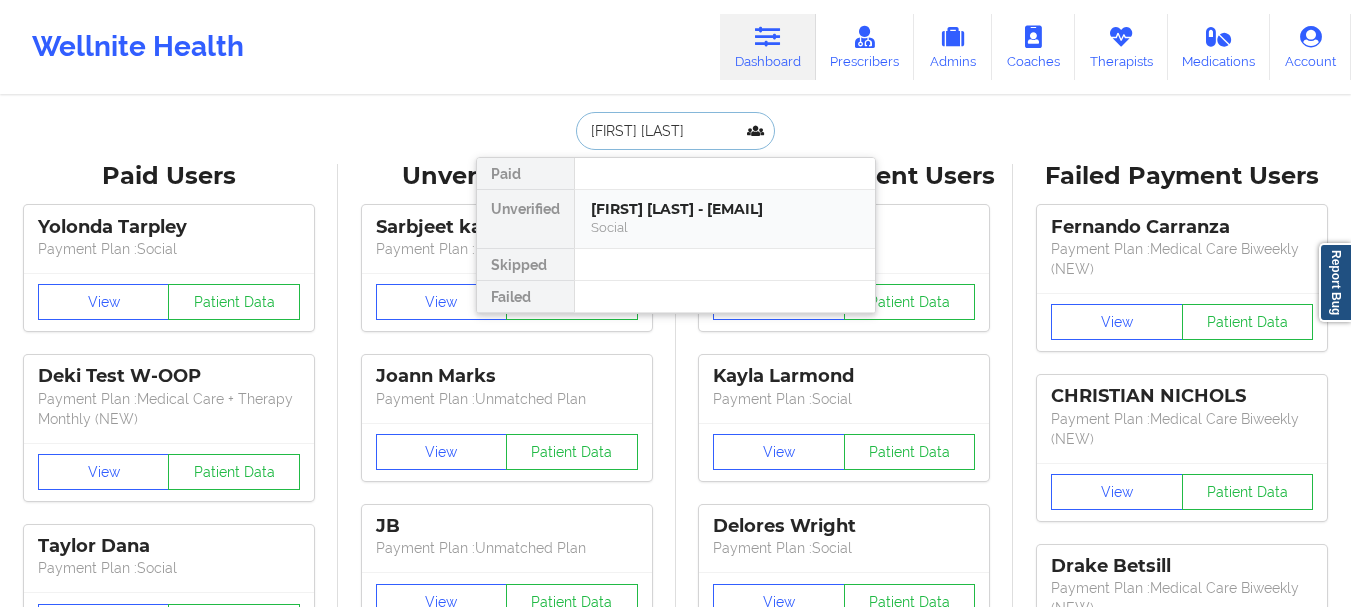 click on "[FIRST] [LAST] - [EMAIL]" at bounding box center [725, 209] 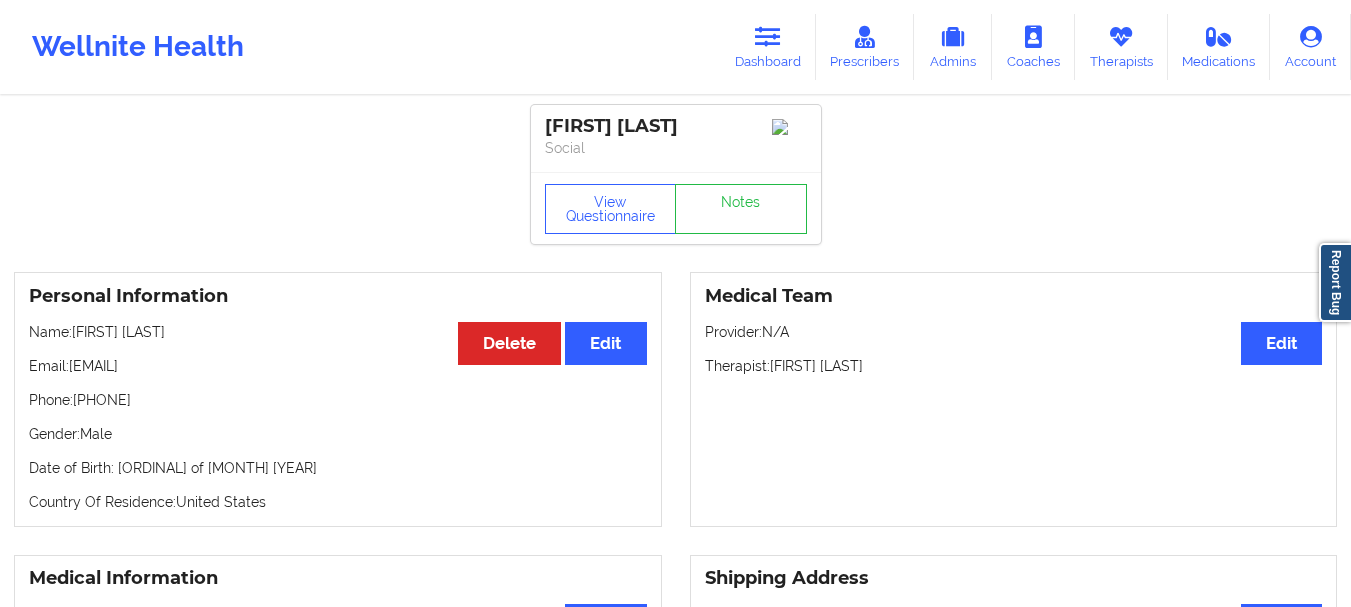 drag, startPoint x: 277, startPoint y: 370, endPoint x: 73, endPoint y: 374, distance: 204.03922 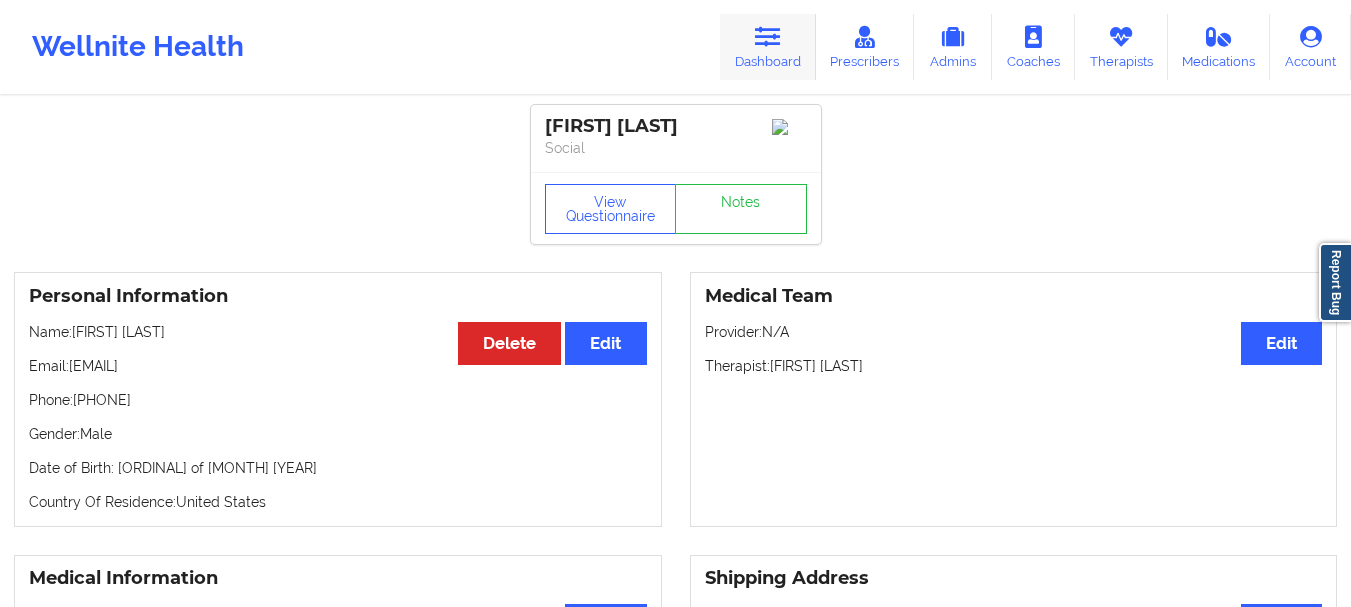 click at bounding box center (768, 37) 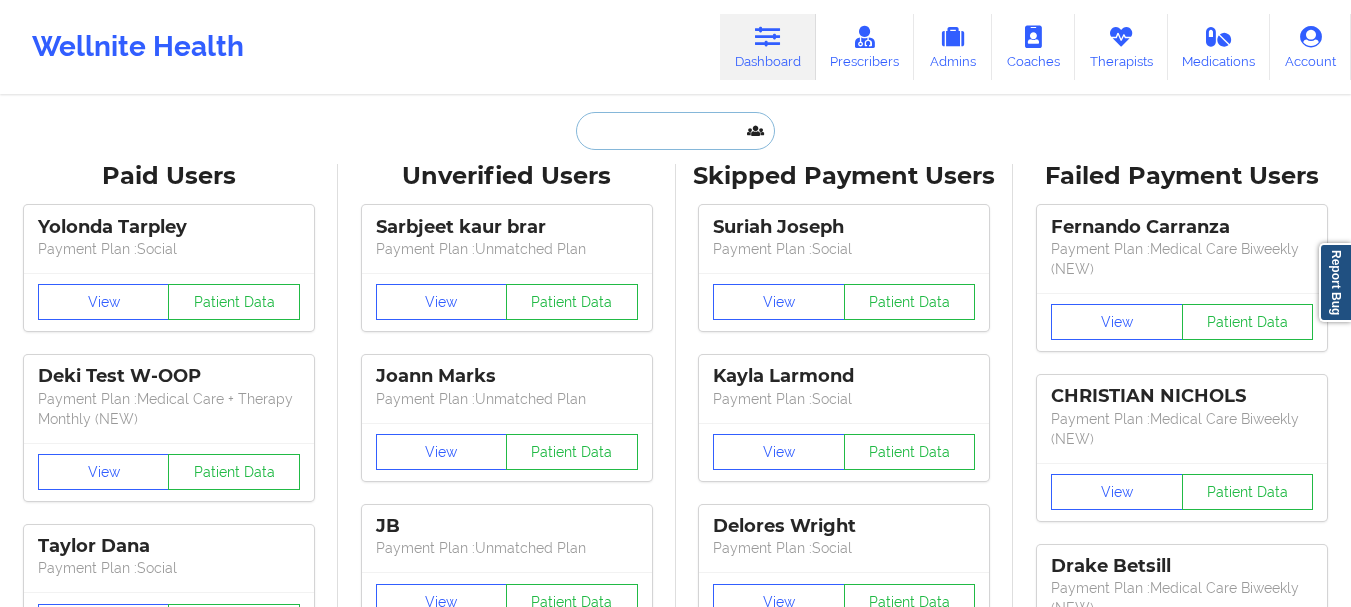 click at bounding box center (675, 131) 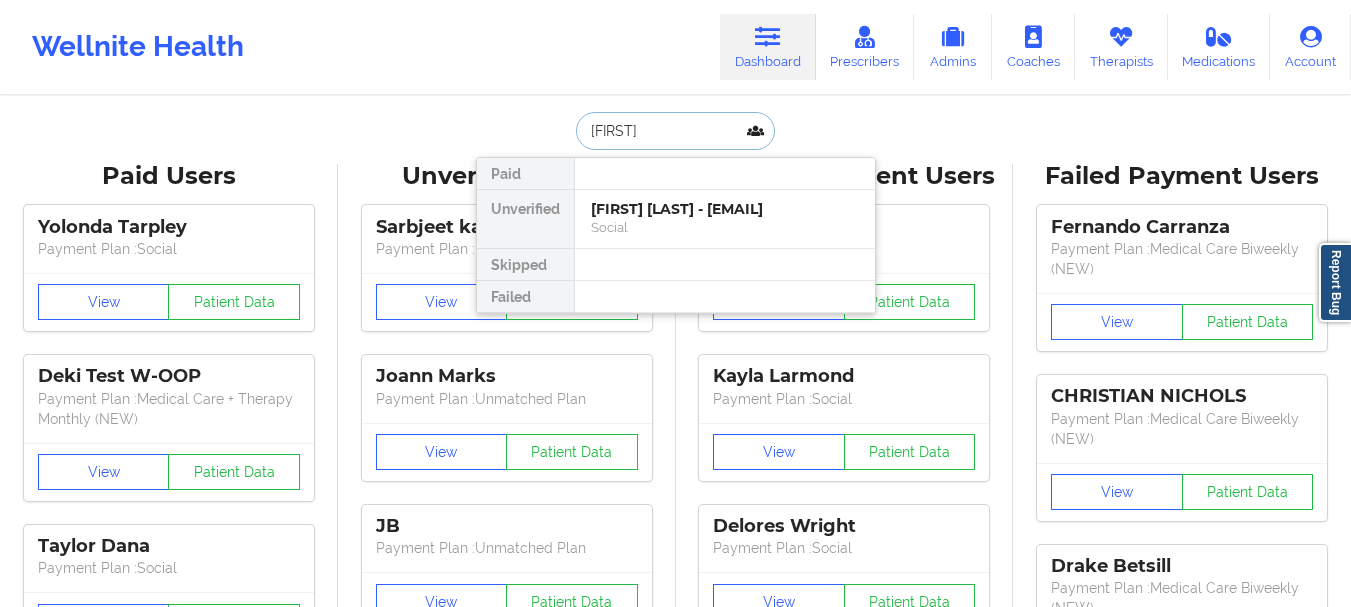 type on "[FIRST]" 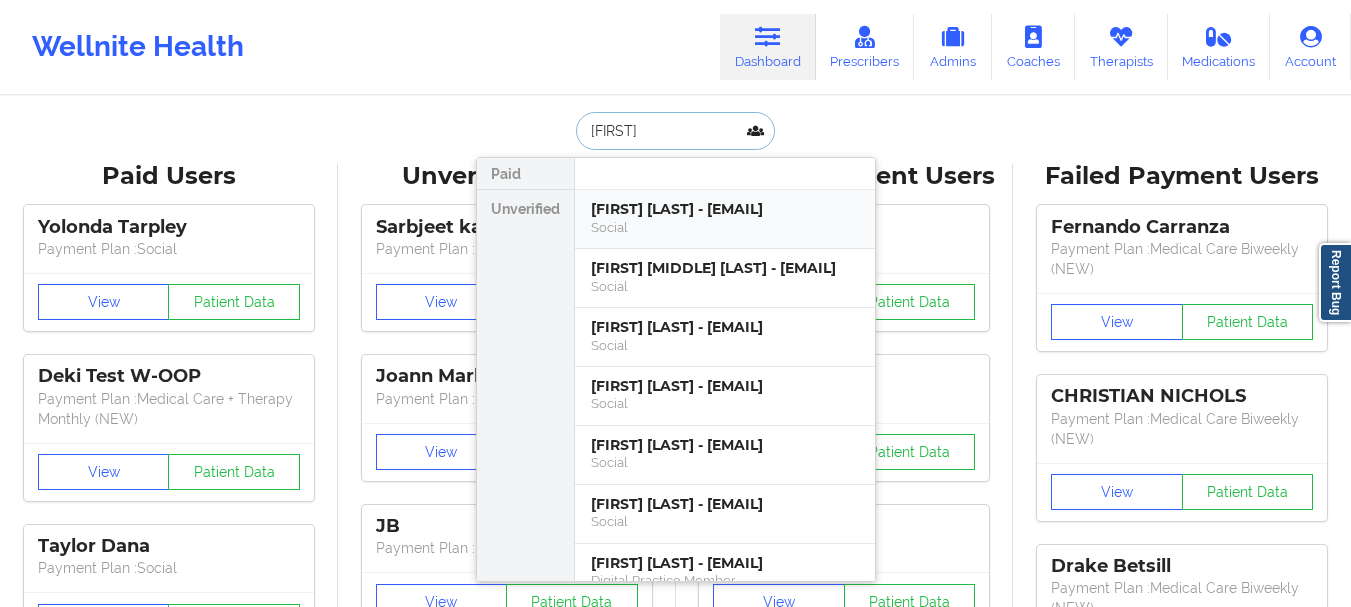click on "[FIRST] [LAST] - [EMAIL]" at bounding box center [725, 209] 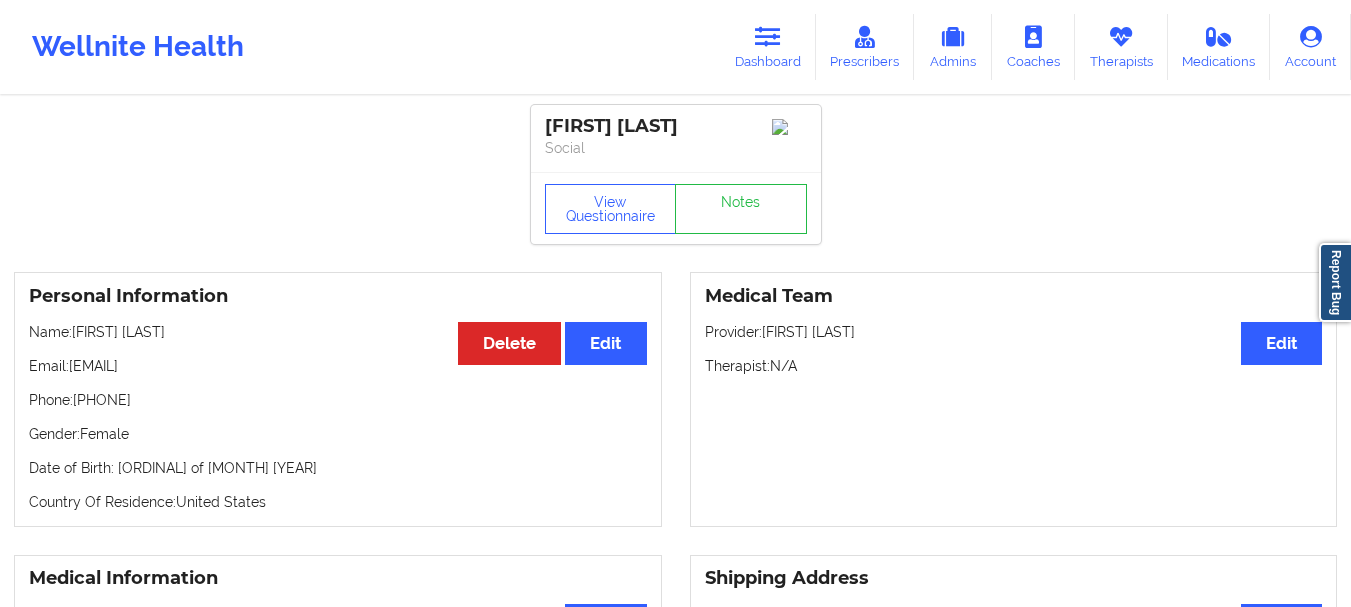 scroll, scrollTop: 980, scrollLeft: 0, axis: vertical 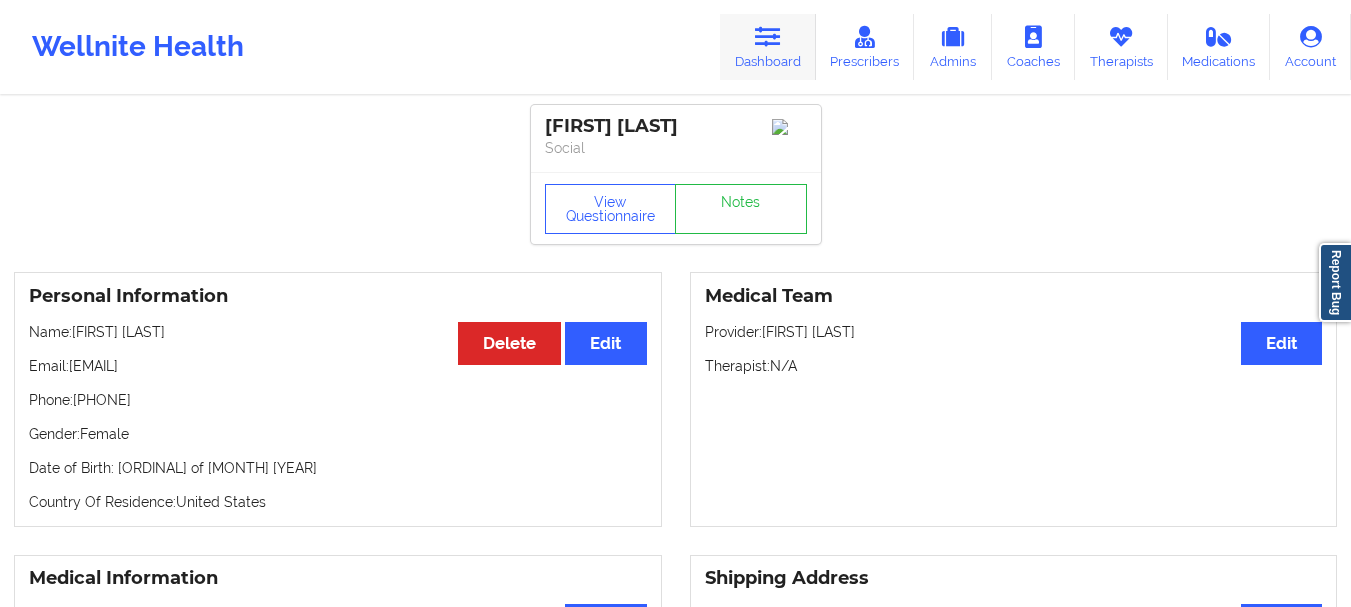 click on "Dashboard" at bounding box center (768, 47) 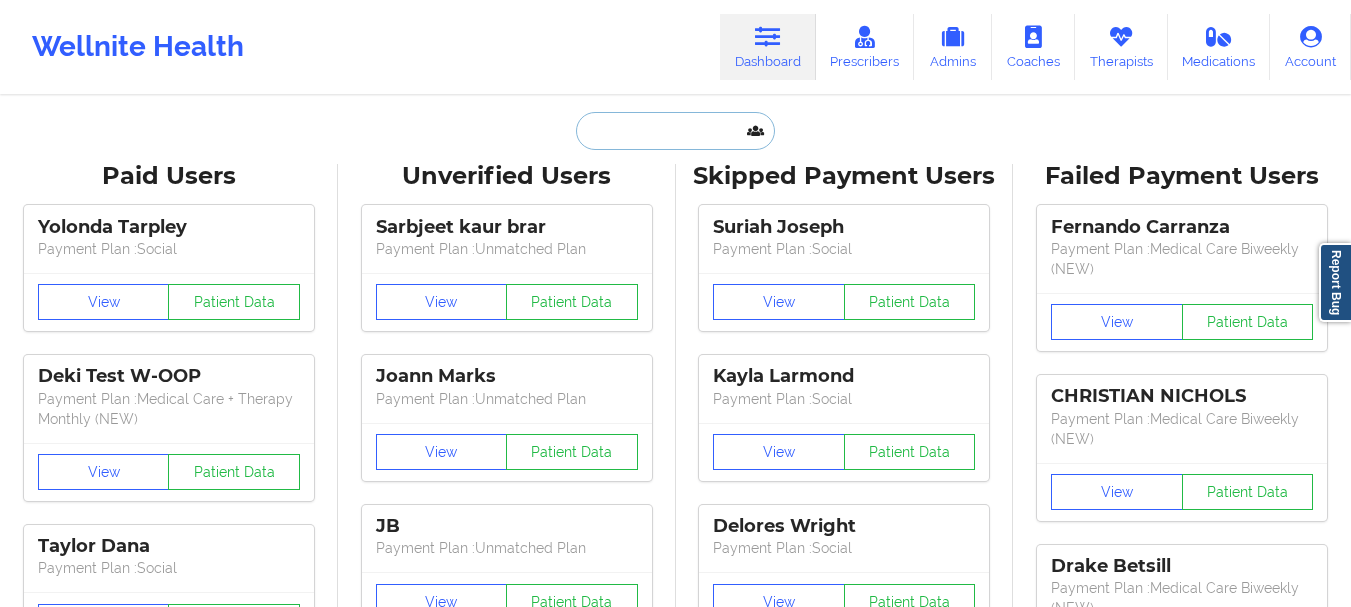 click at bounding box center [675, 131] 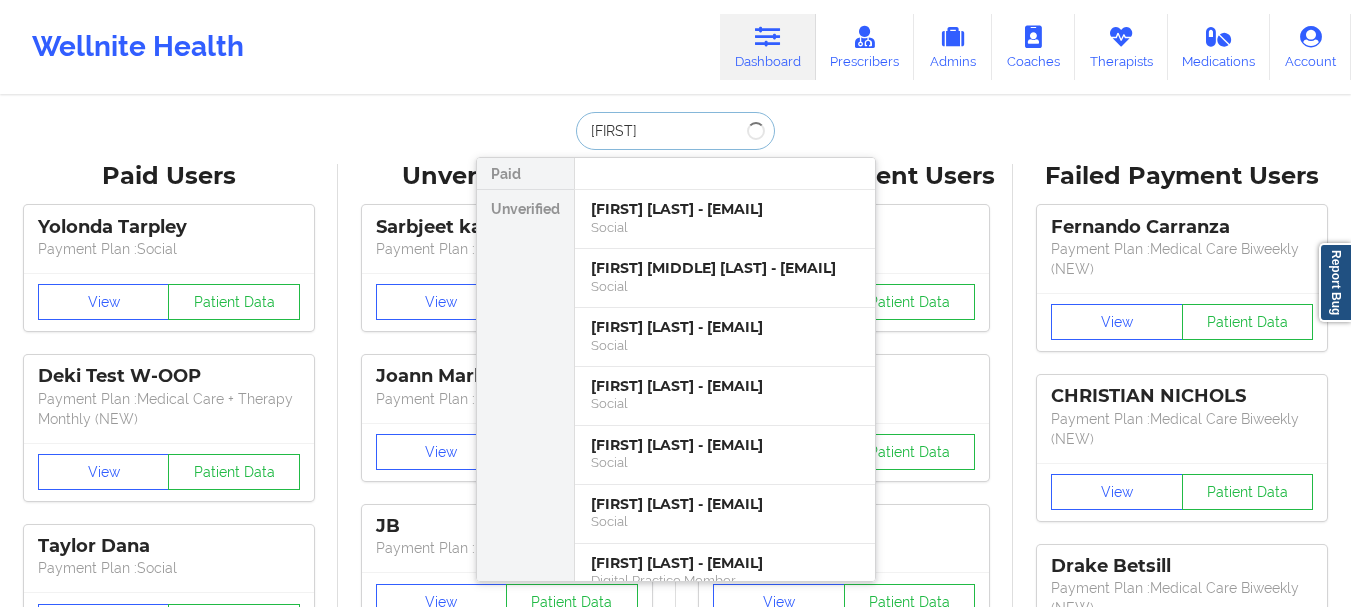 type on "[FIRST] [INITIAL]" 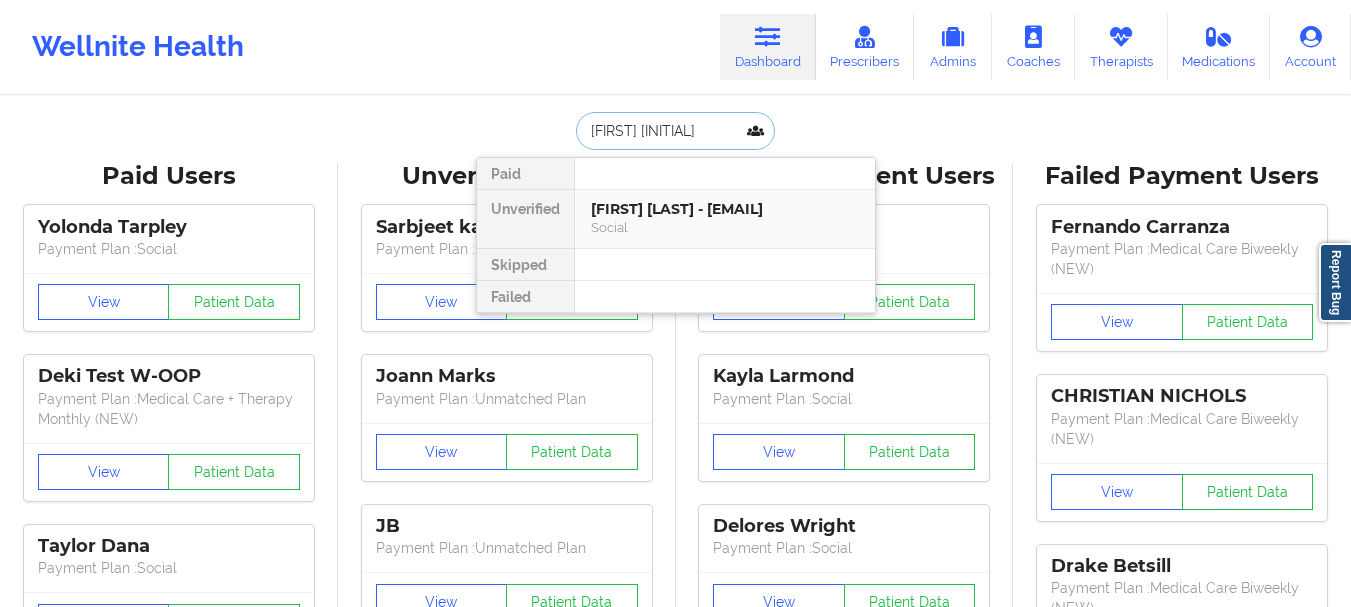 click on "[FIRST] [LAST] - [EMAIL]" at bounding box center (725, 209) 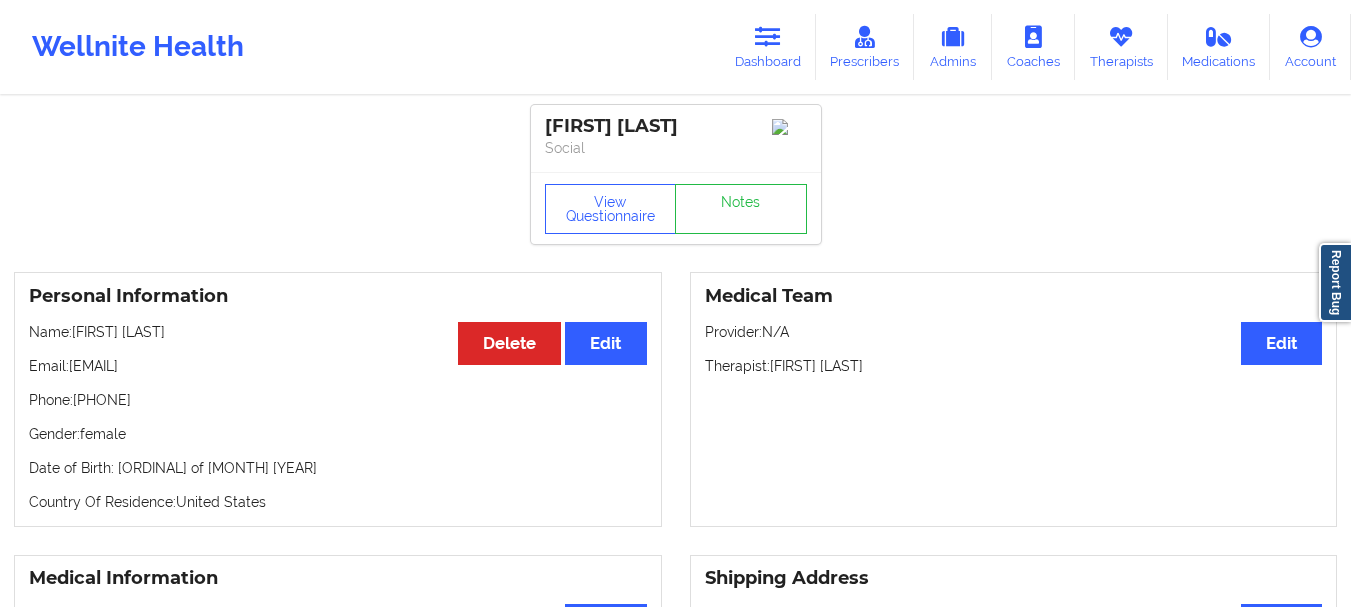 drag, startPoint x: 215, startPoint y: 377, endPoint x: 72, endPoint y: 377, distance: 143 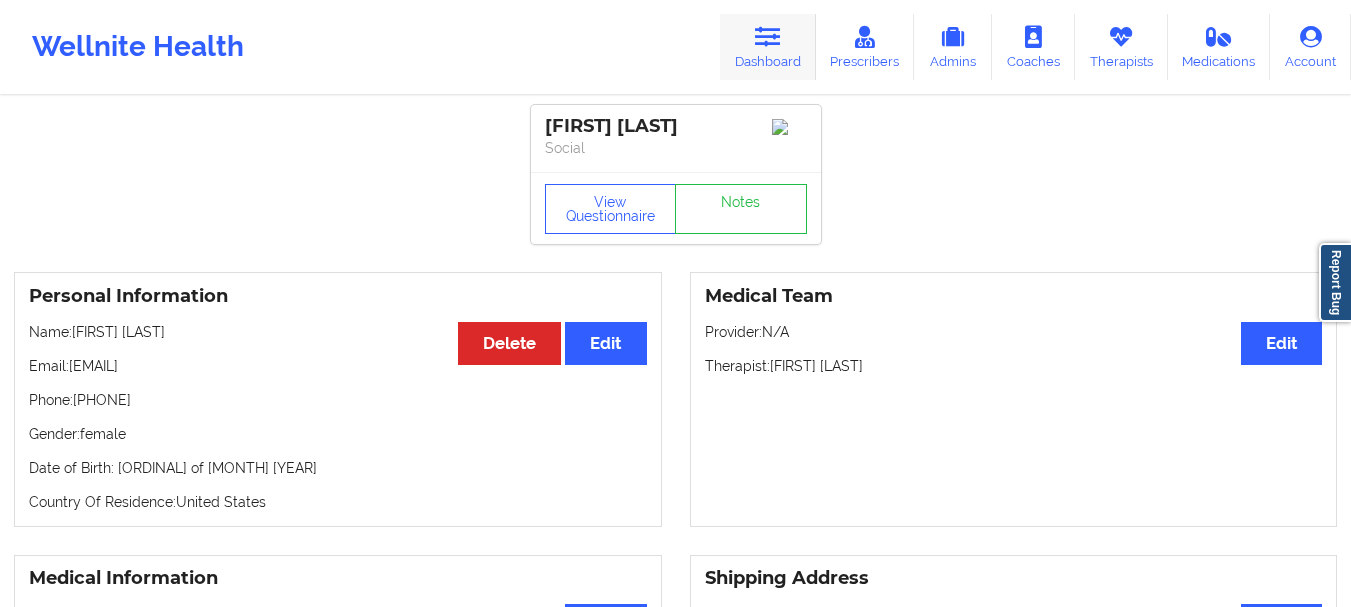 click on "Dashboard" at bounding box center (768, 47) 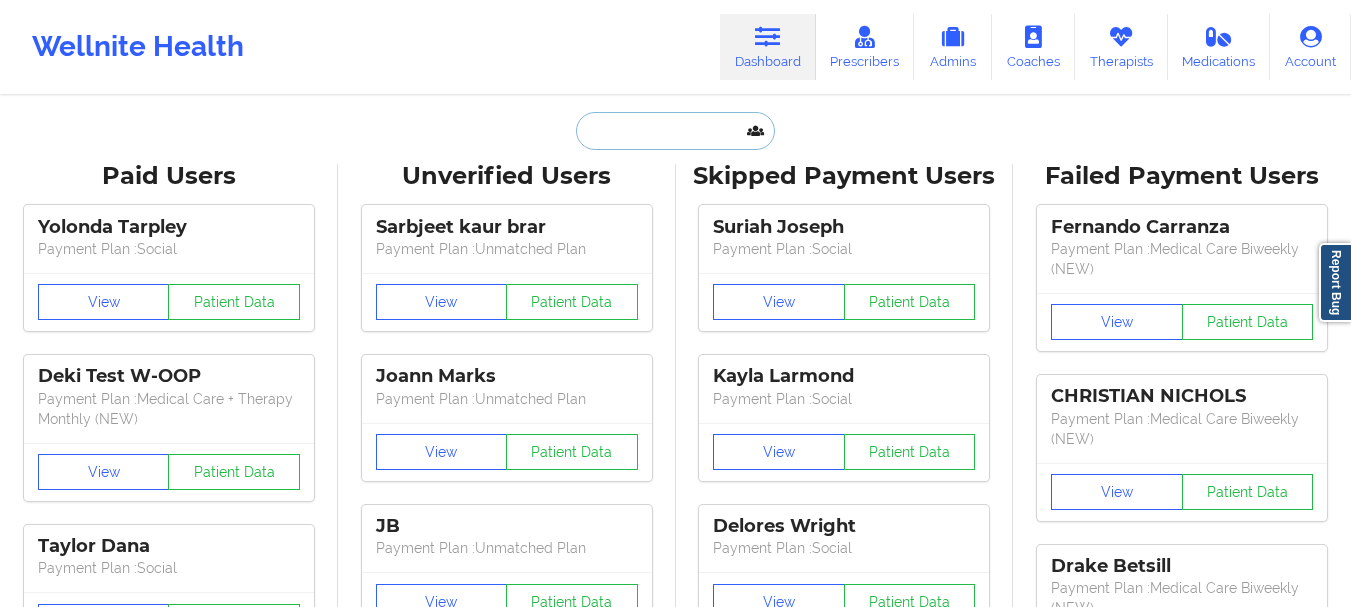 click at bounding box center [675, 131] 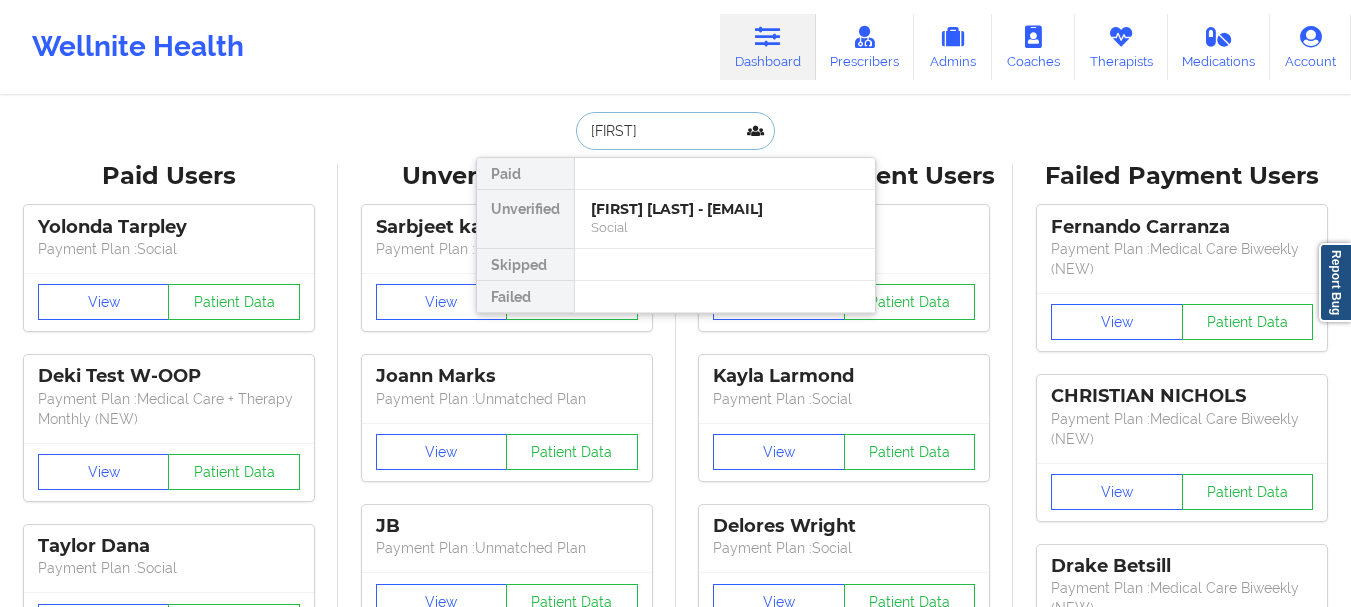 type on "[FIRST] [INITIAL]" 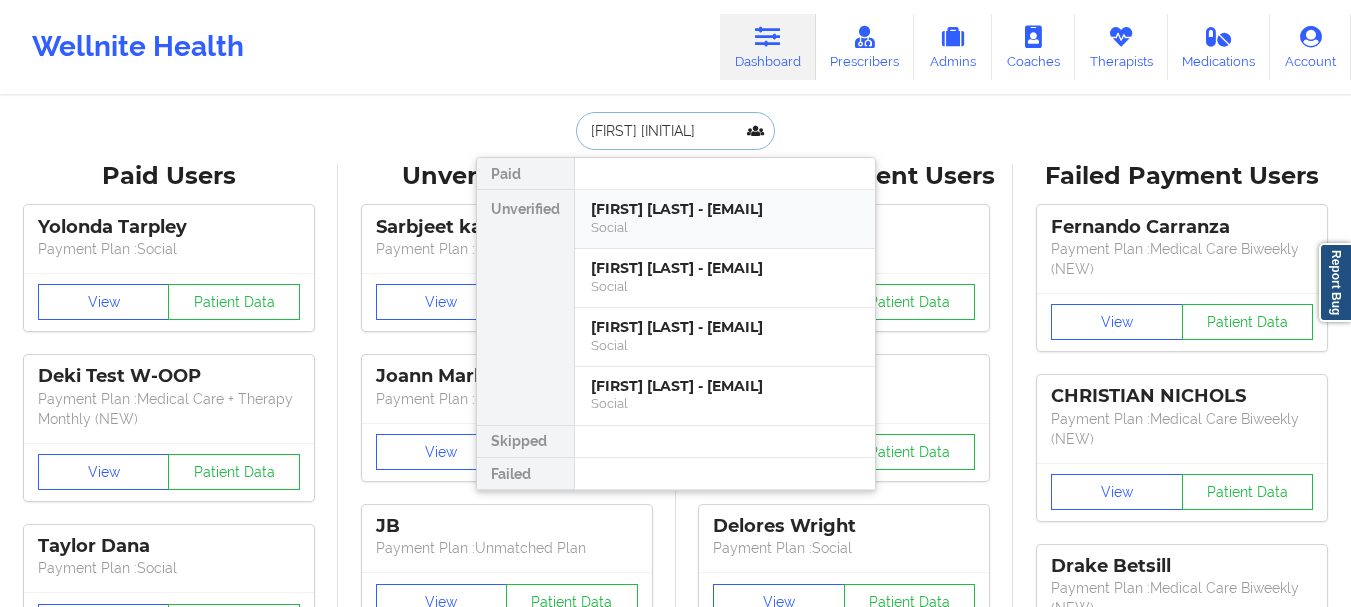 click on "[FIRST] [LAST] - [EMAIL]" at bounding box center [725, 209] 